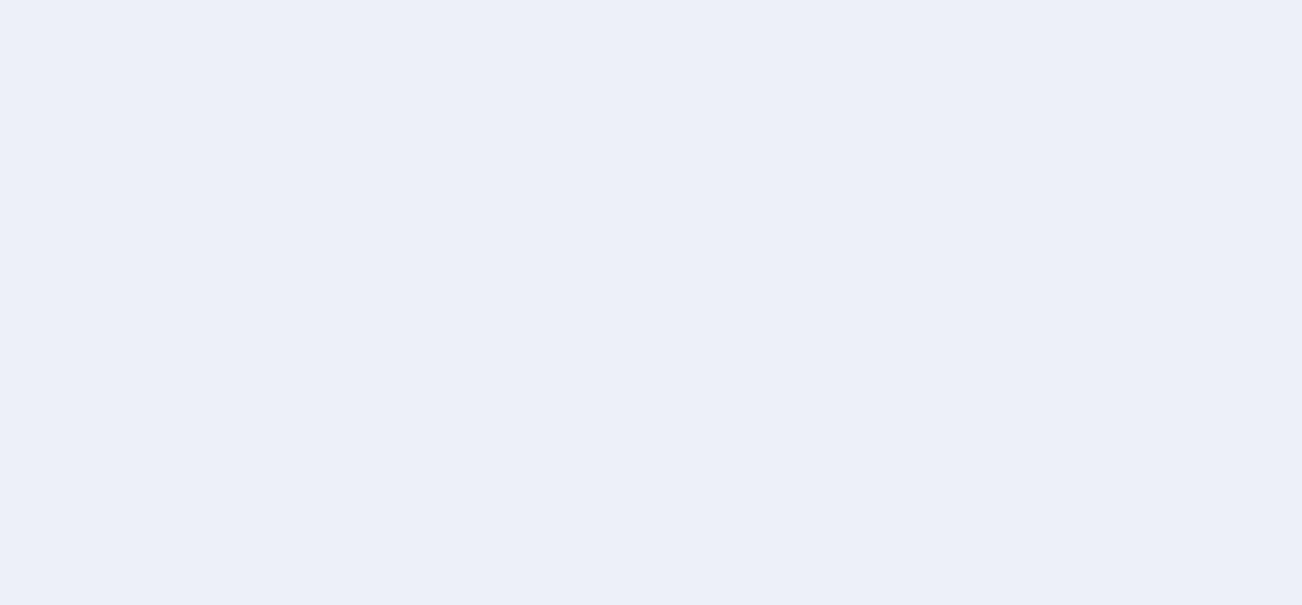 scroll, scrollTop: 0, scrollLeft: 0, axis: both 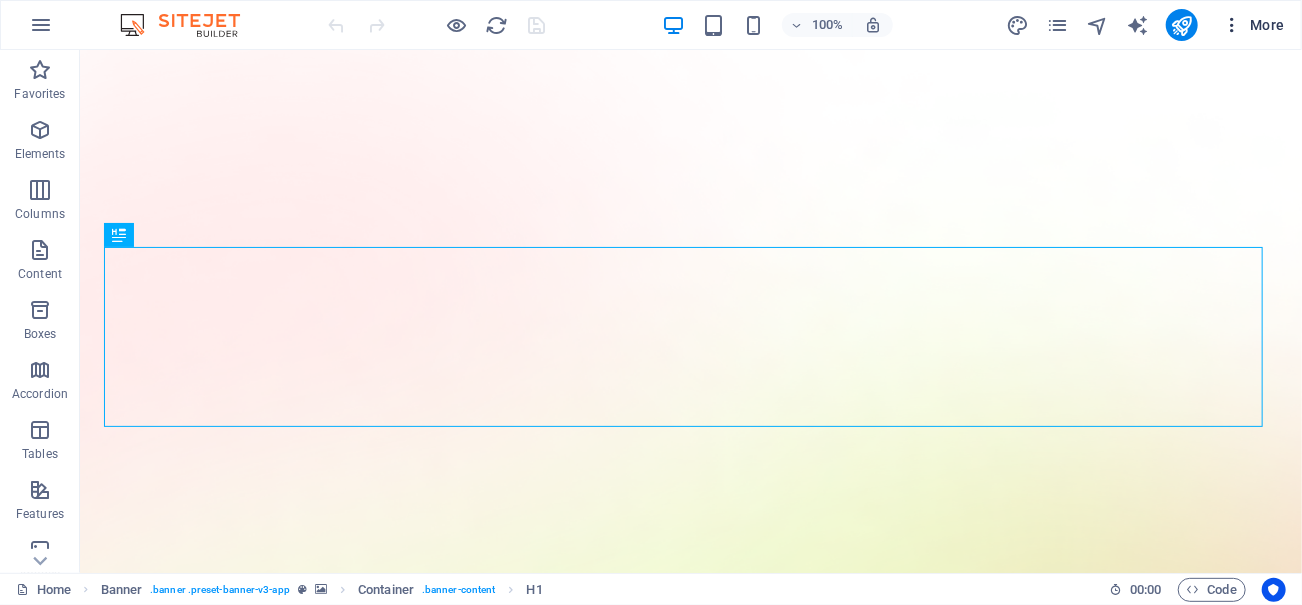 click at bounding box center (1232, 25) 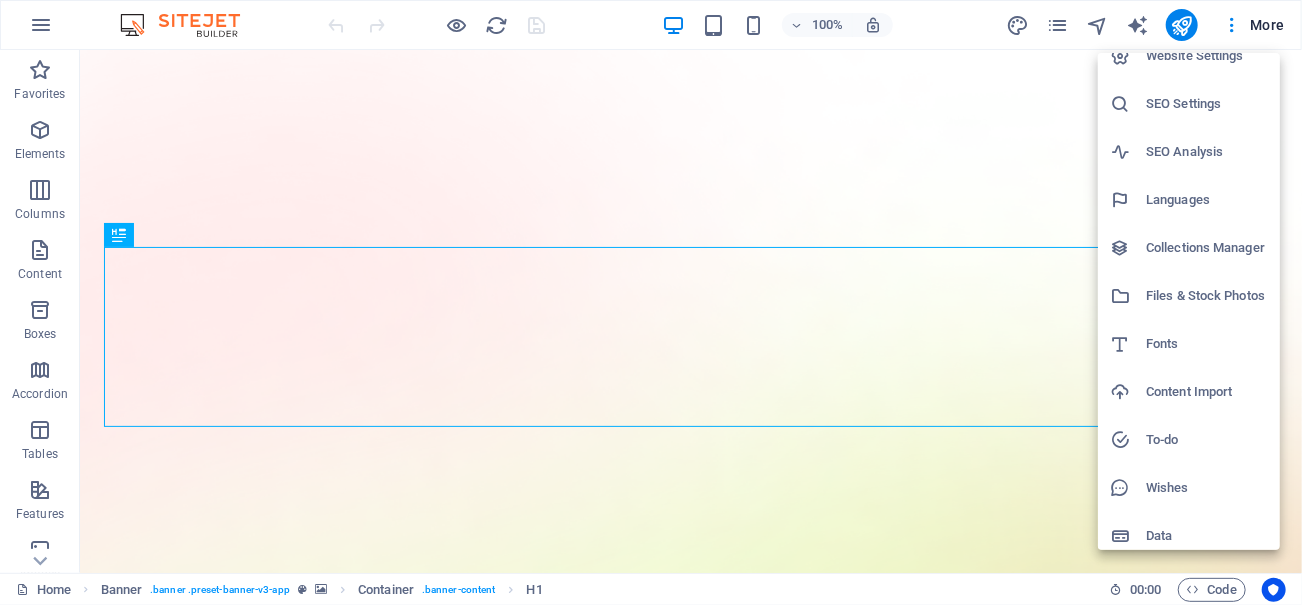 scroll, scrollTop: 29, scrollLeft: 0, axis: vertical 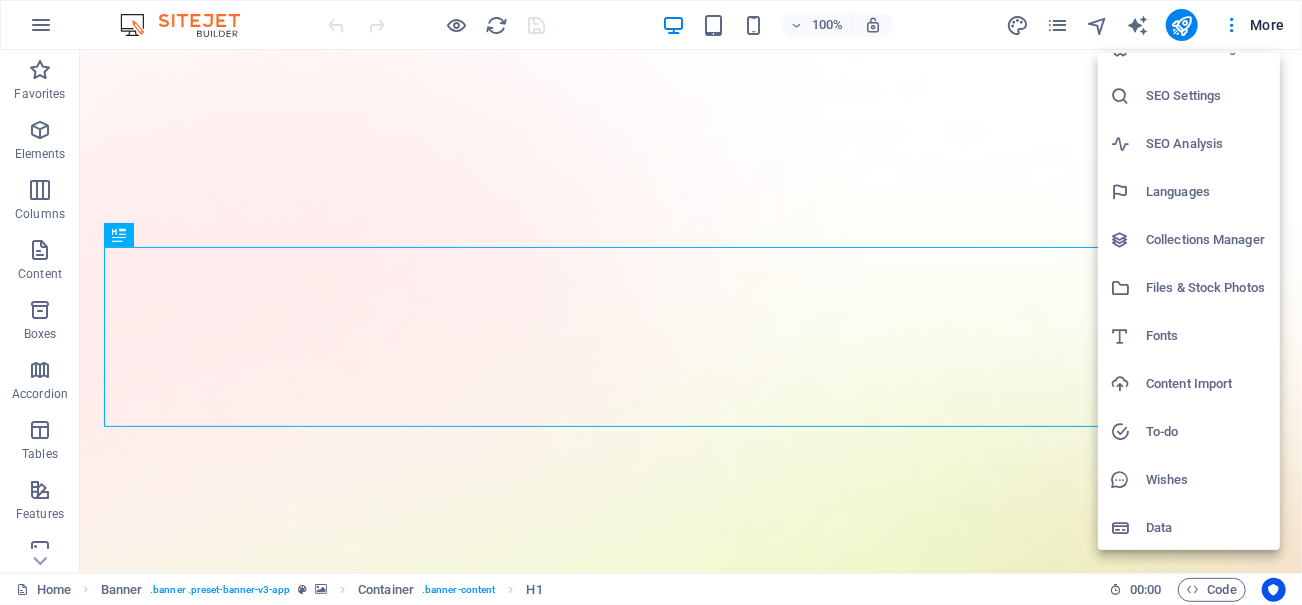 click at bounding box center [651, 302] 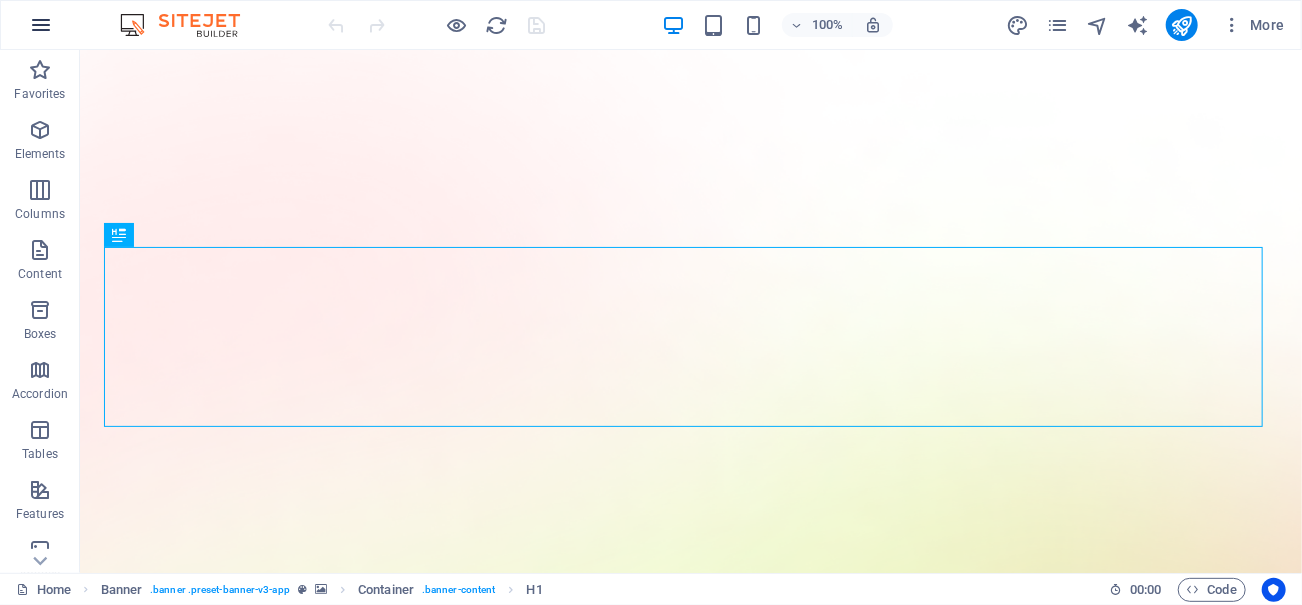 click at bounding box center (41, 25) 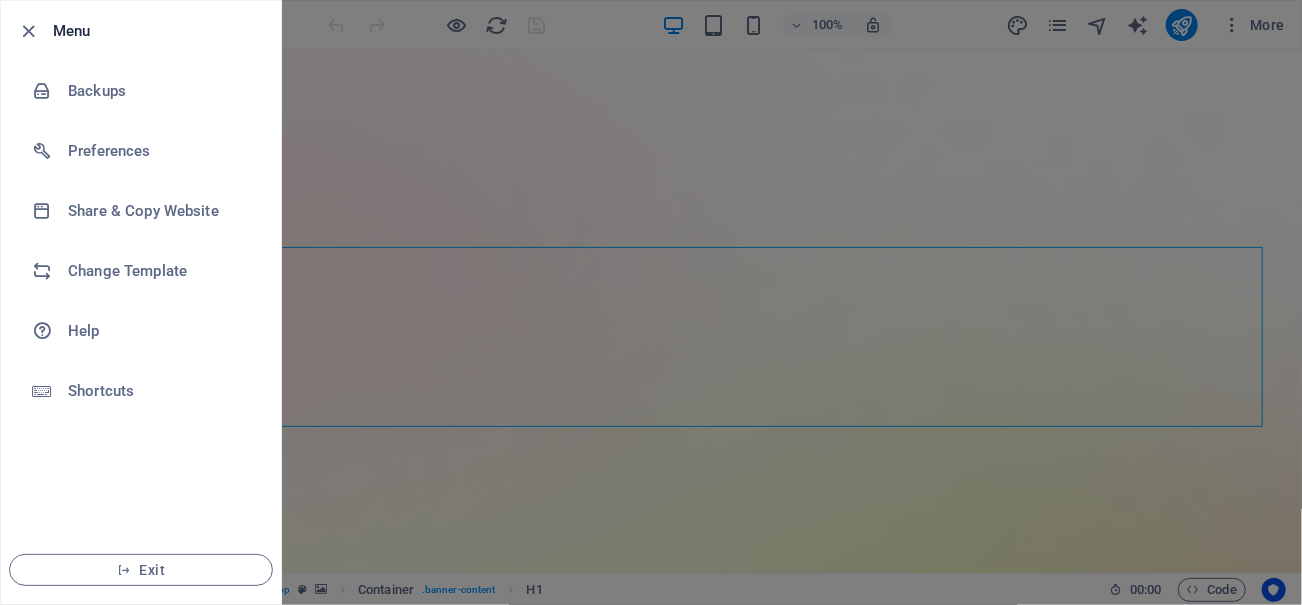 click at bounding box center [651, 302] 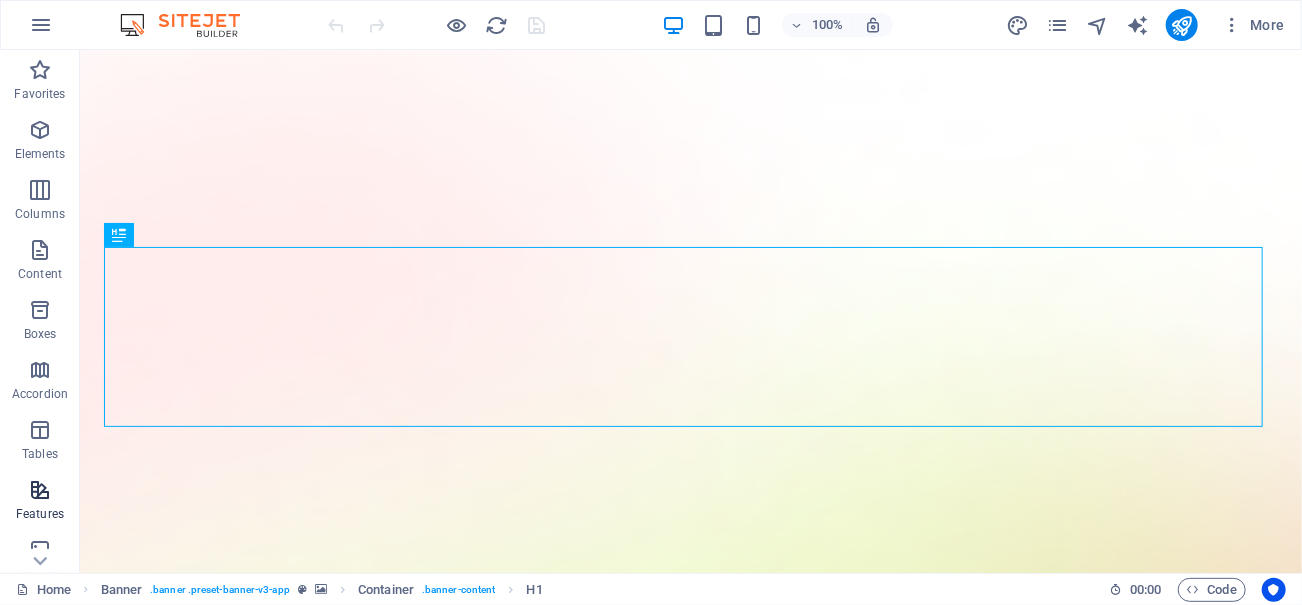 scroll, scrollTop: 376, scrollLeft: 0, axis: vertical 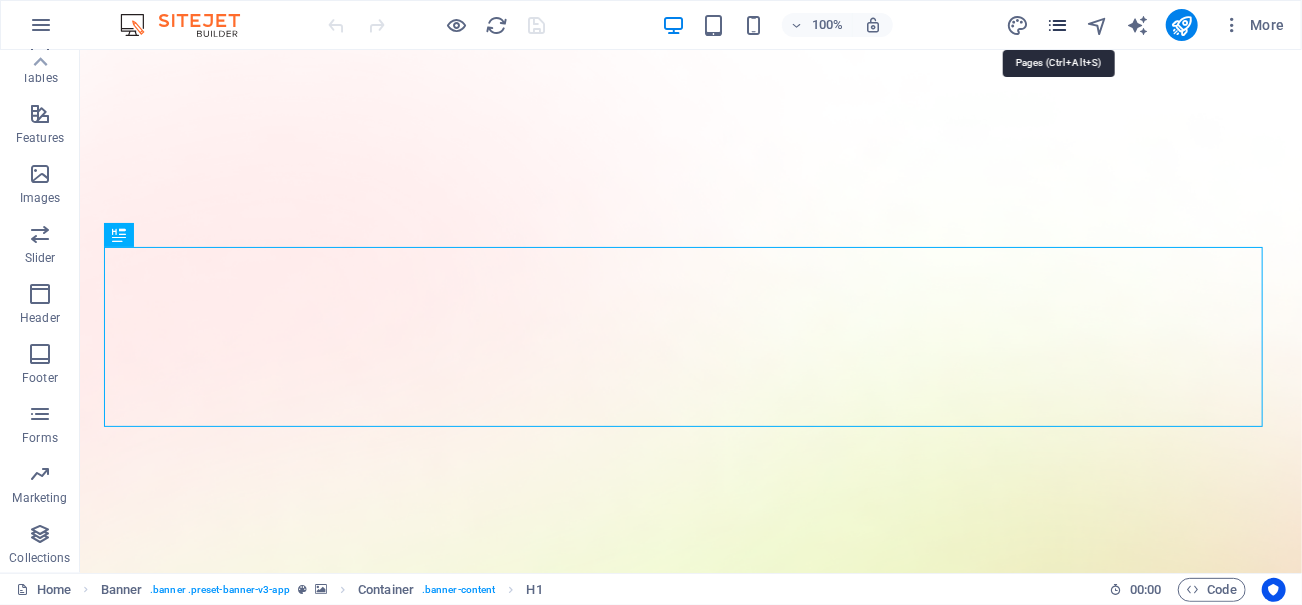 click at bounding box center (1057, 25) 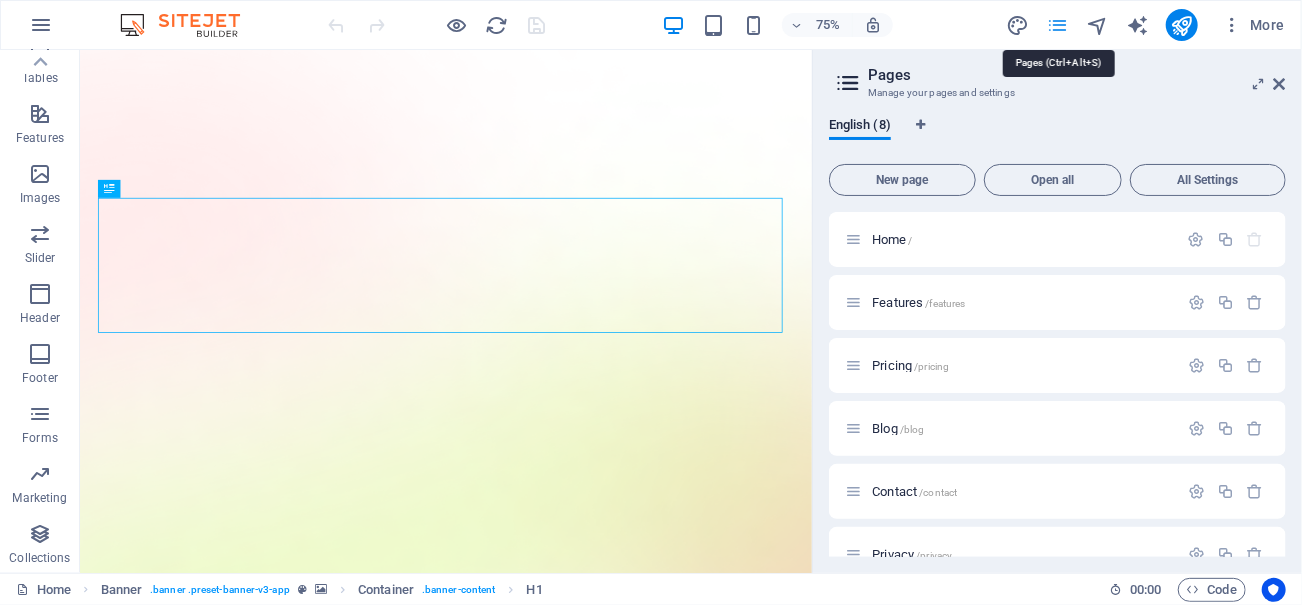 click at bounding box center (1057, 25) 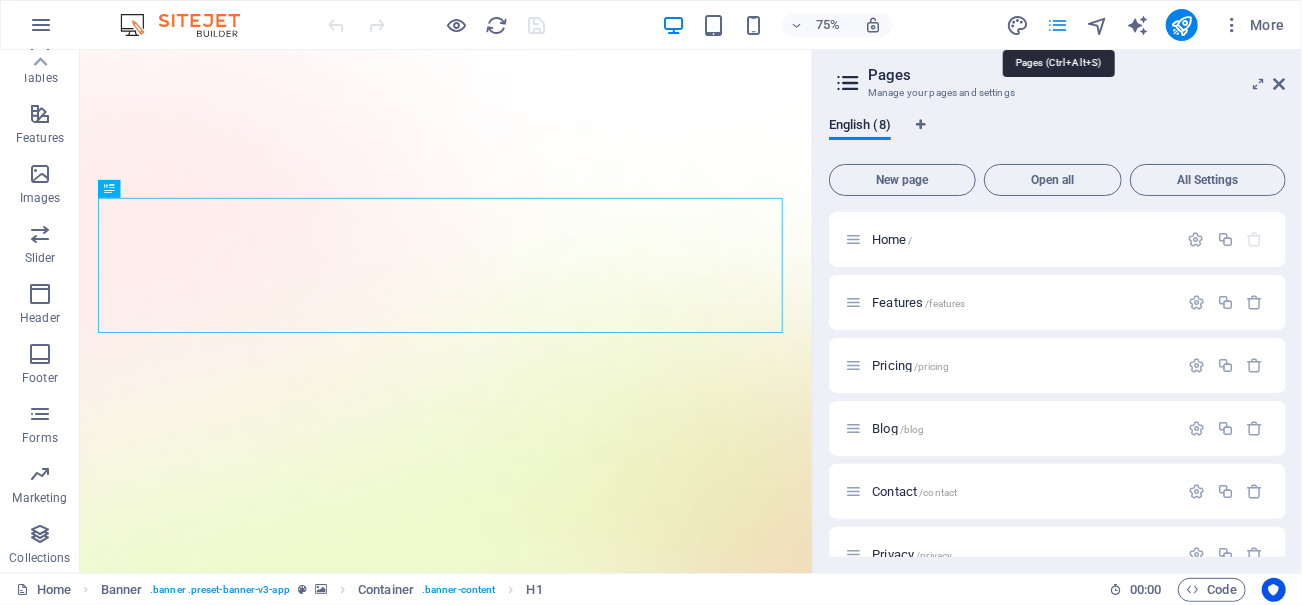 click at bounding box center (1057, 25) 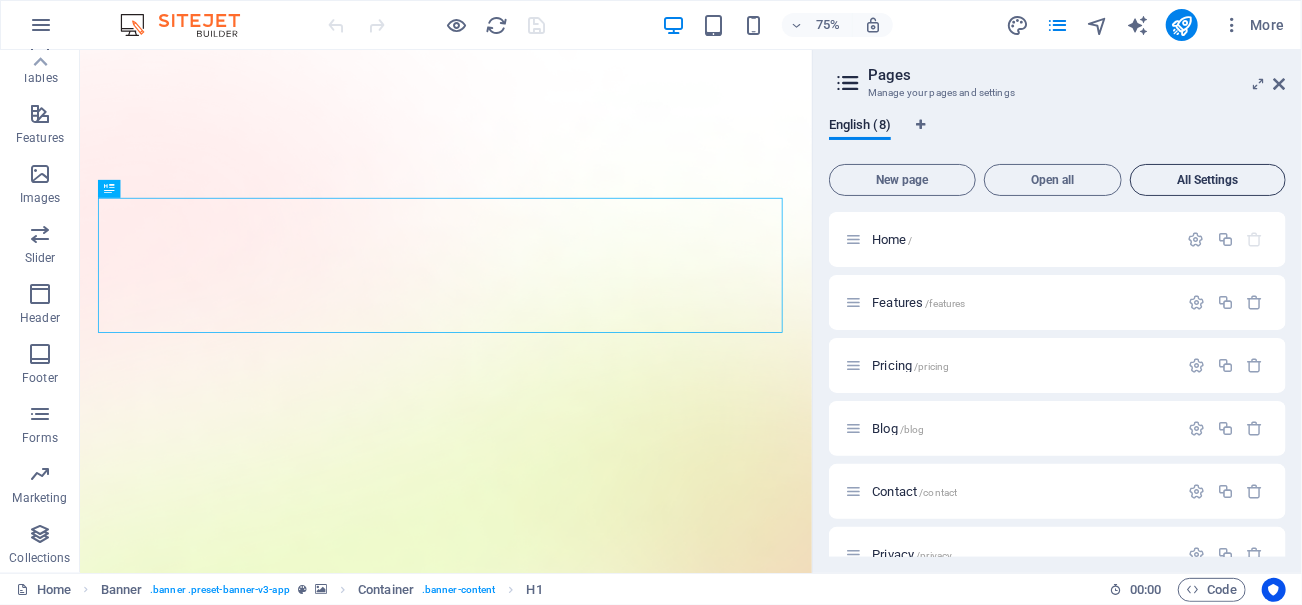 click on "All Settings" at bounding box center [1208, 180] 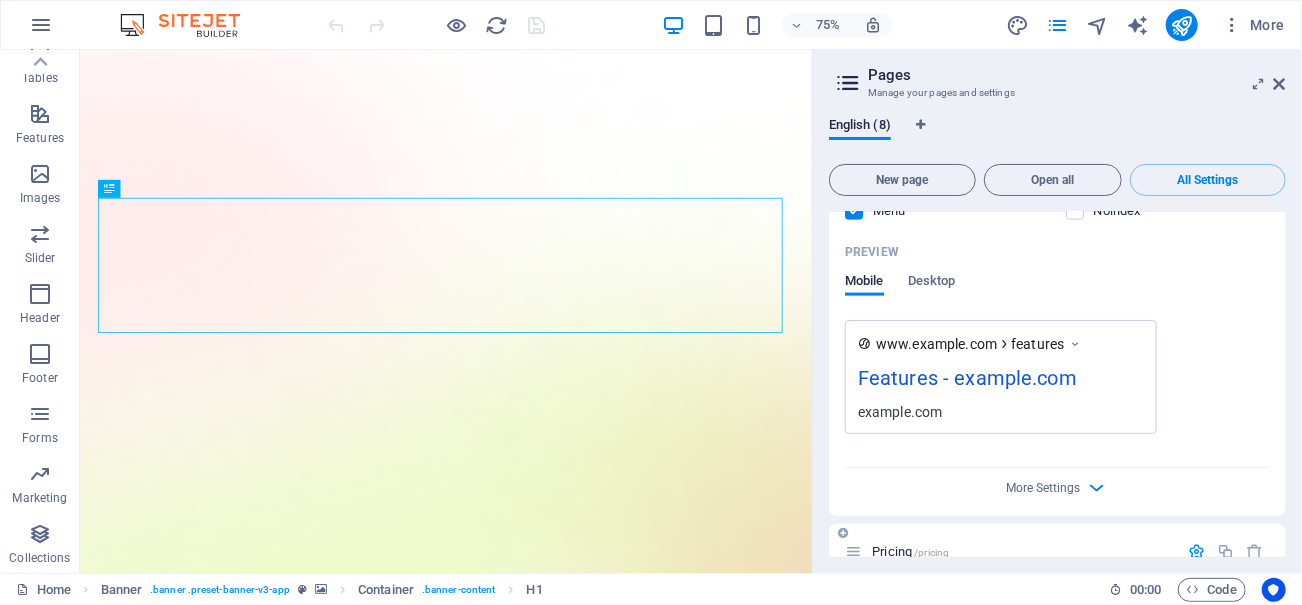 scroll, scrollTop: 0, scrollLeft: 0, axis: both 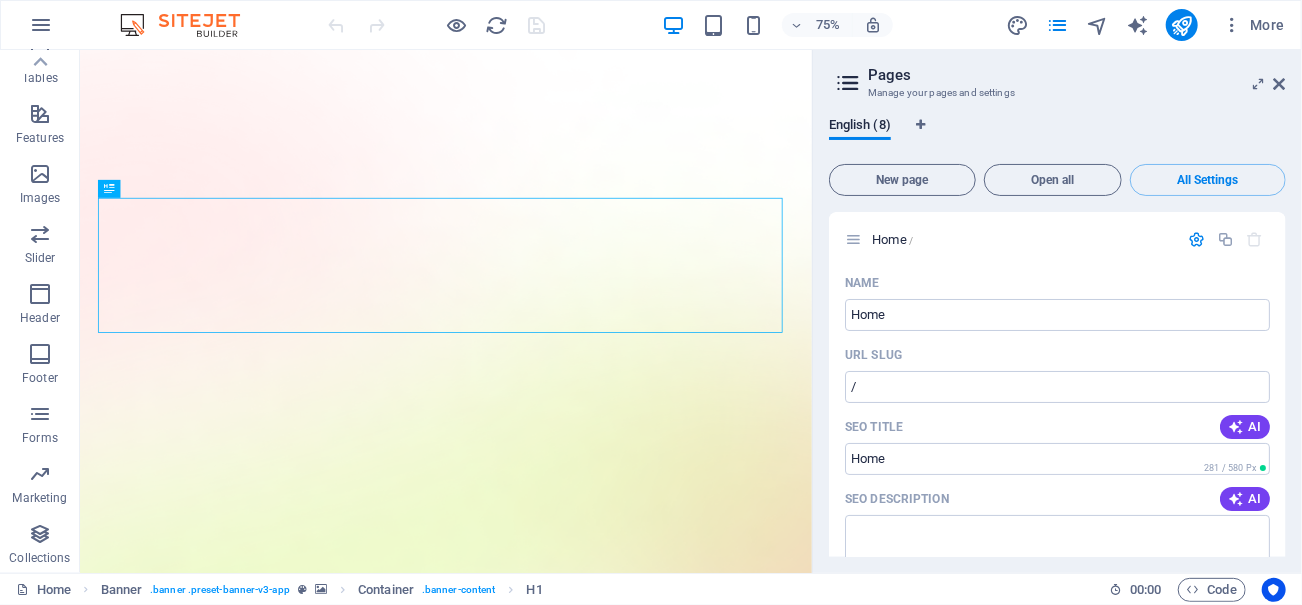 click at bounding box center [848, 83] 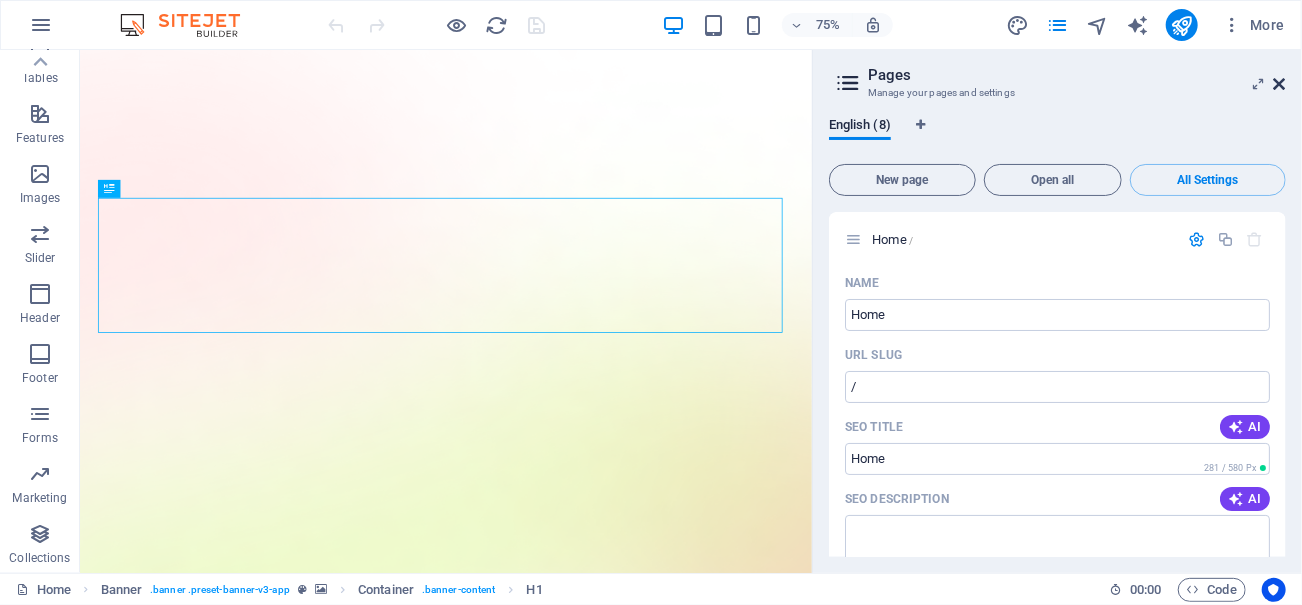 click at bounding box center (1280, 84) 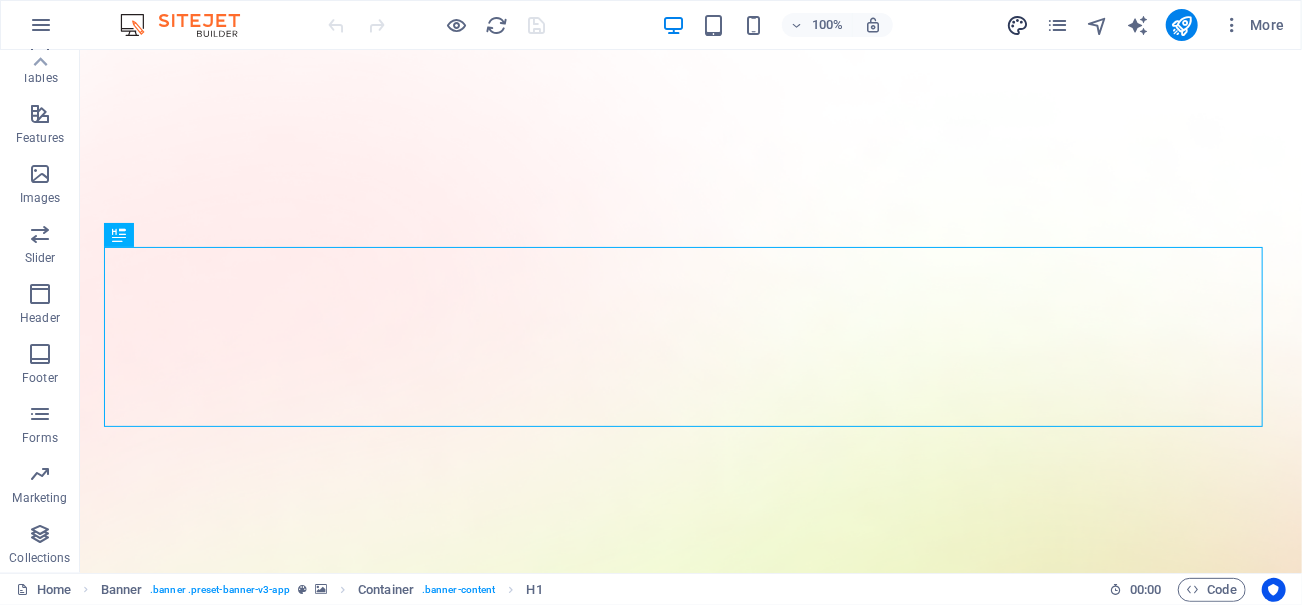 click at bounding box center [1017, 25] 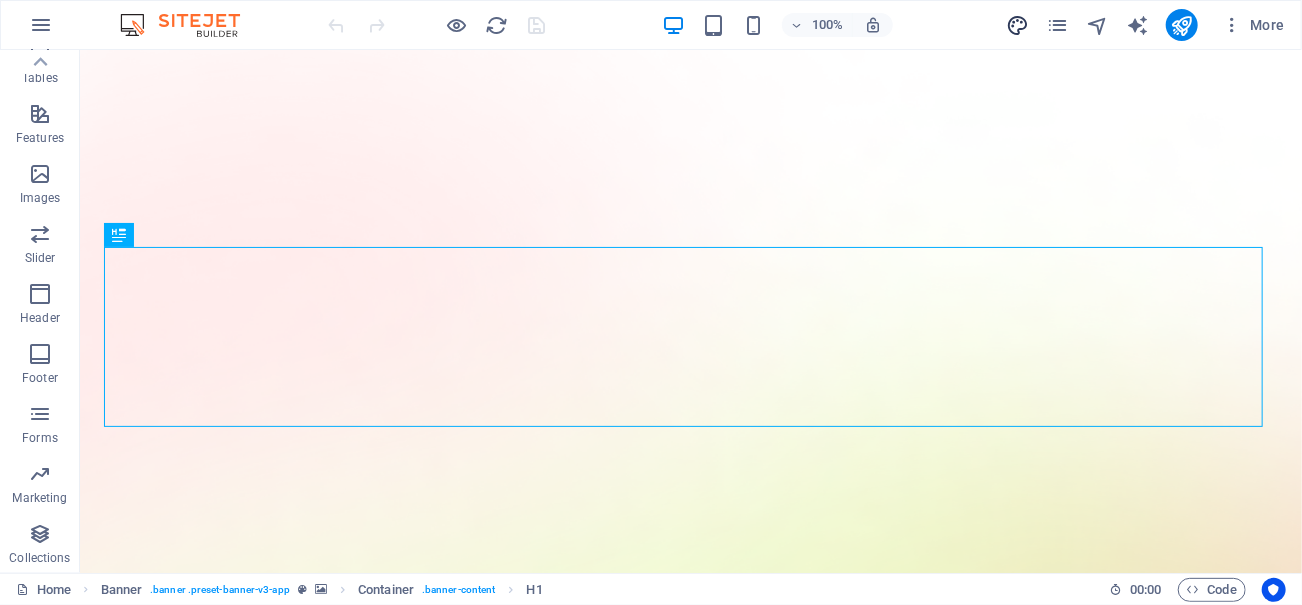 select on "600" 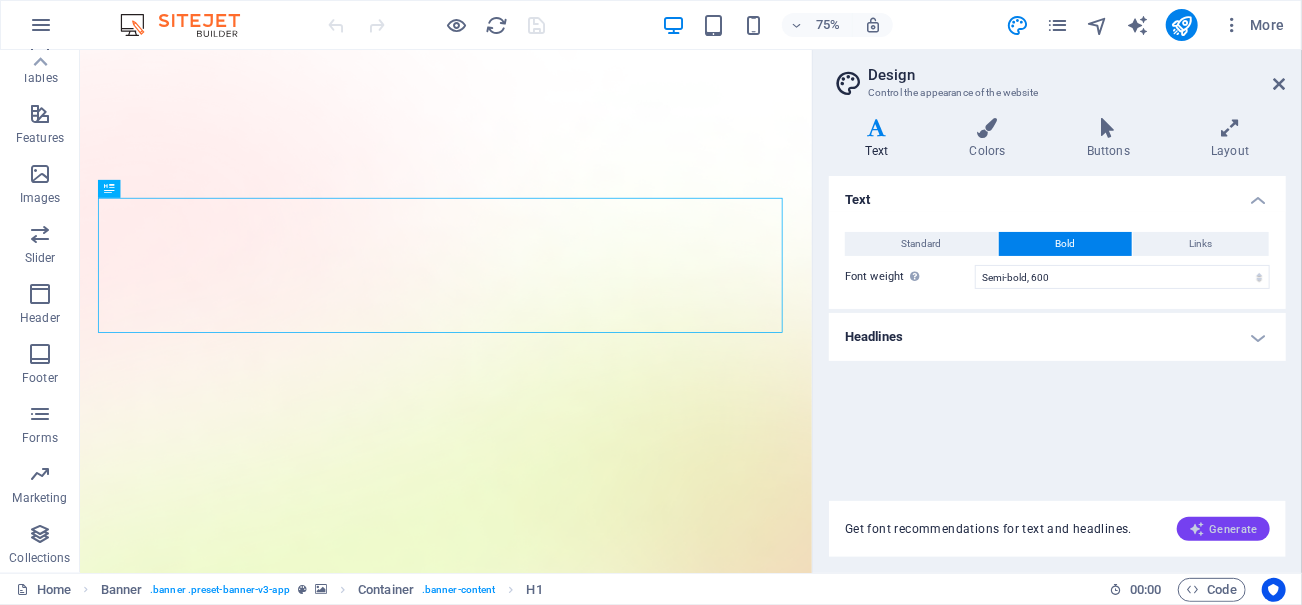 click on "Generate" at bounding box center (1223, 529) 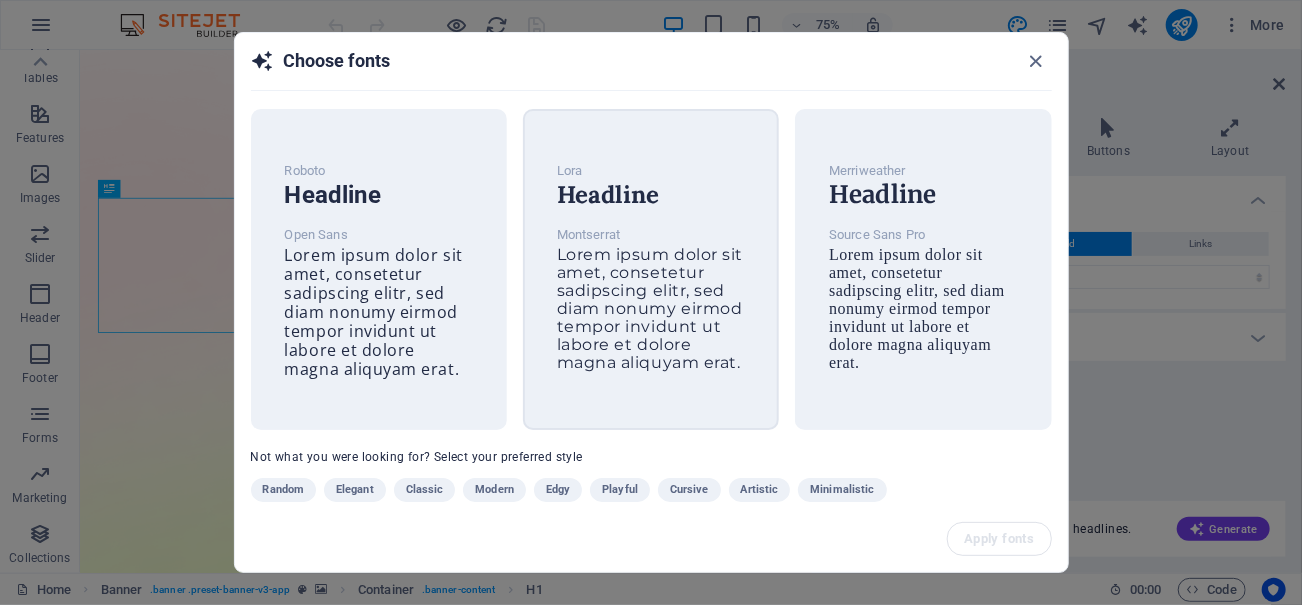 click on "Lora Headline Montserrat Lorem ipsum dolor sit amet, consetetur sadipscing elitr, sed diam nonumy eirmod tempor invidunt ut labore et dolore magna aliquyam erat." at bounding box center [651, 266] 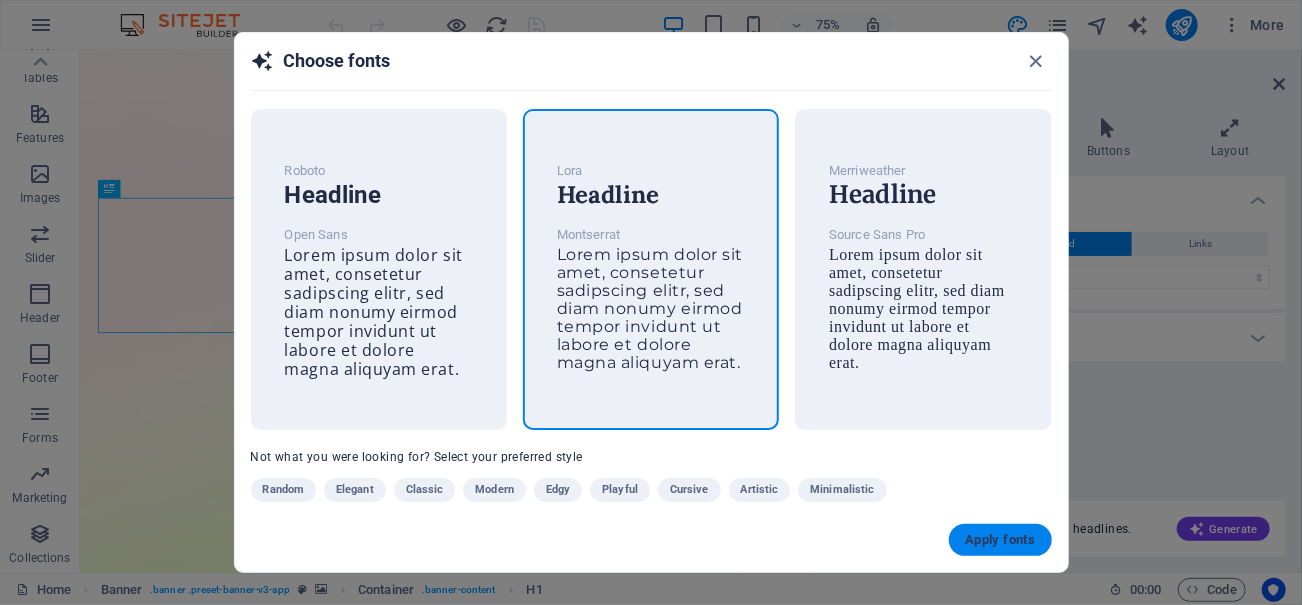 click on "Apply fonts" at bounding box center (1000, 540) 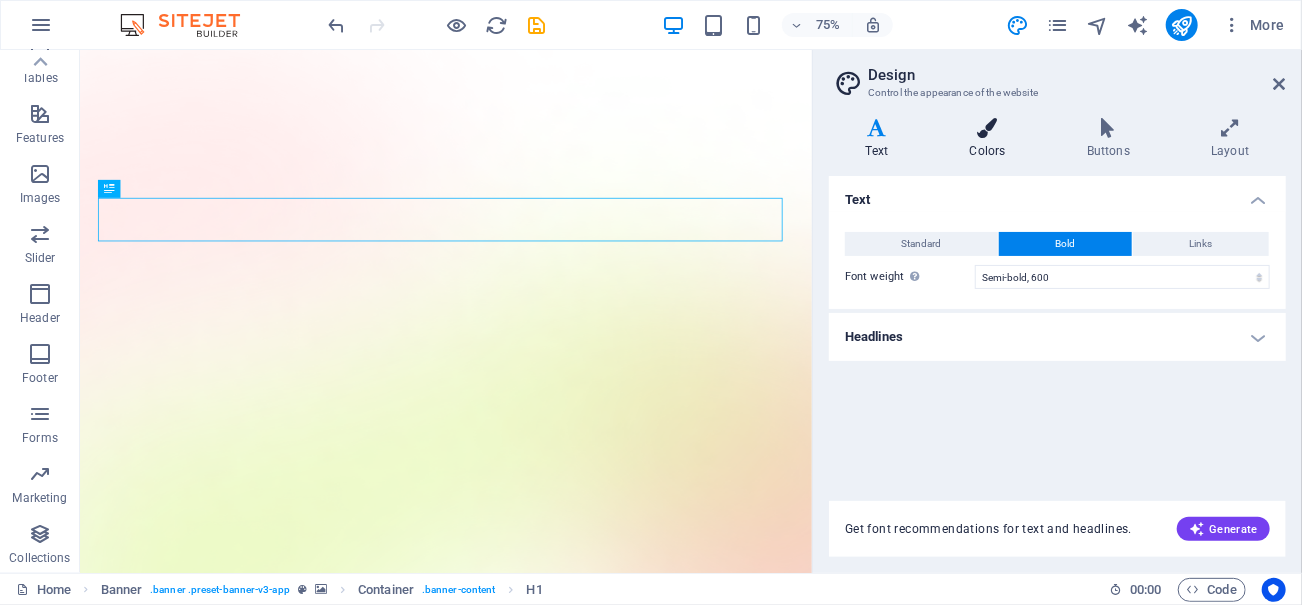 click at bounding box center [987, 128] 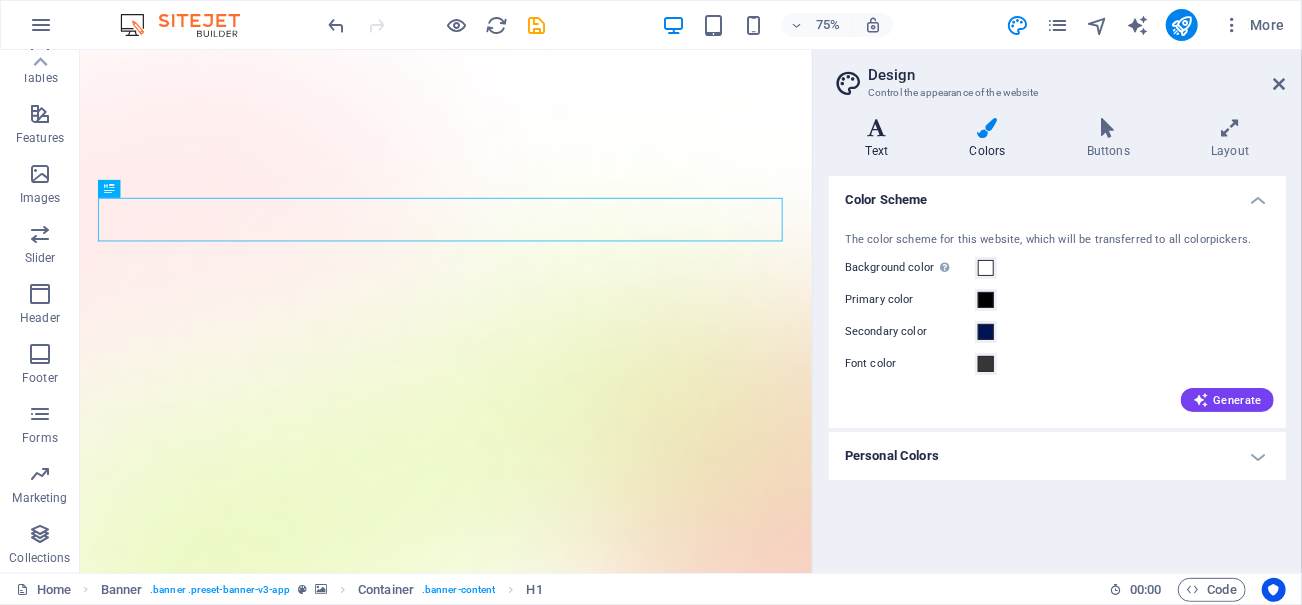 click on "Text" at bounding box center [881, 139] 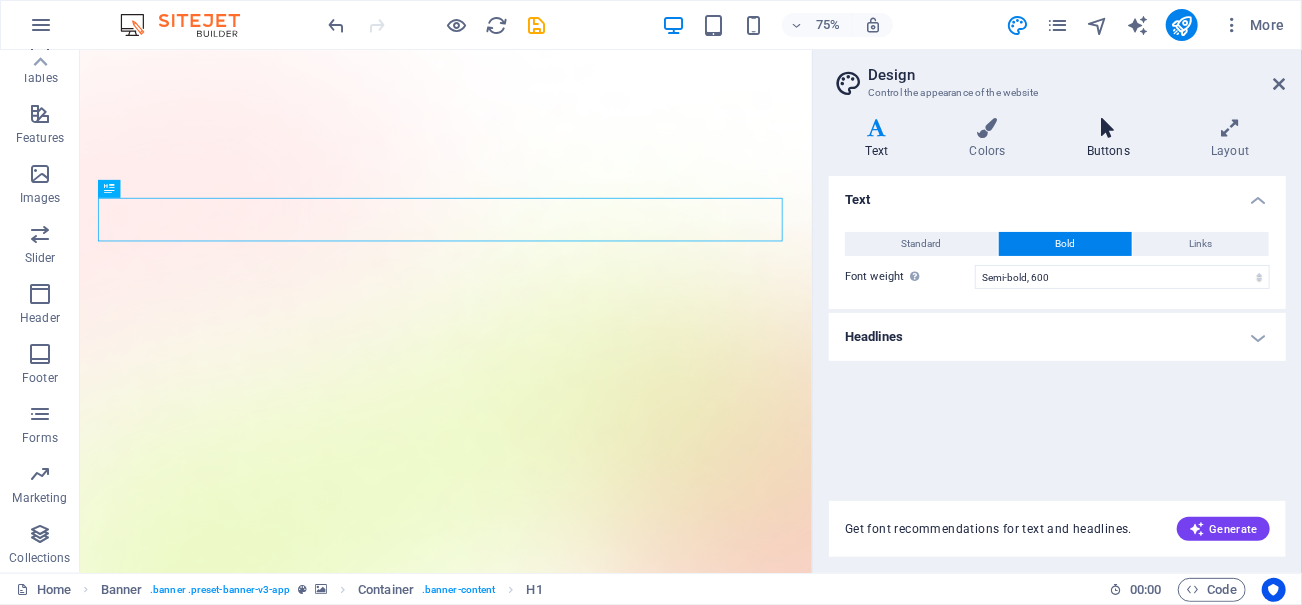 click on "Buttons" at bounding box center (1112, 139) 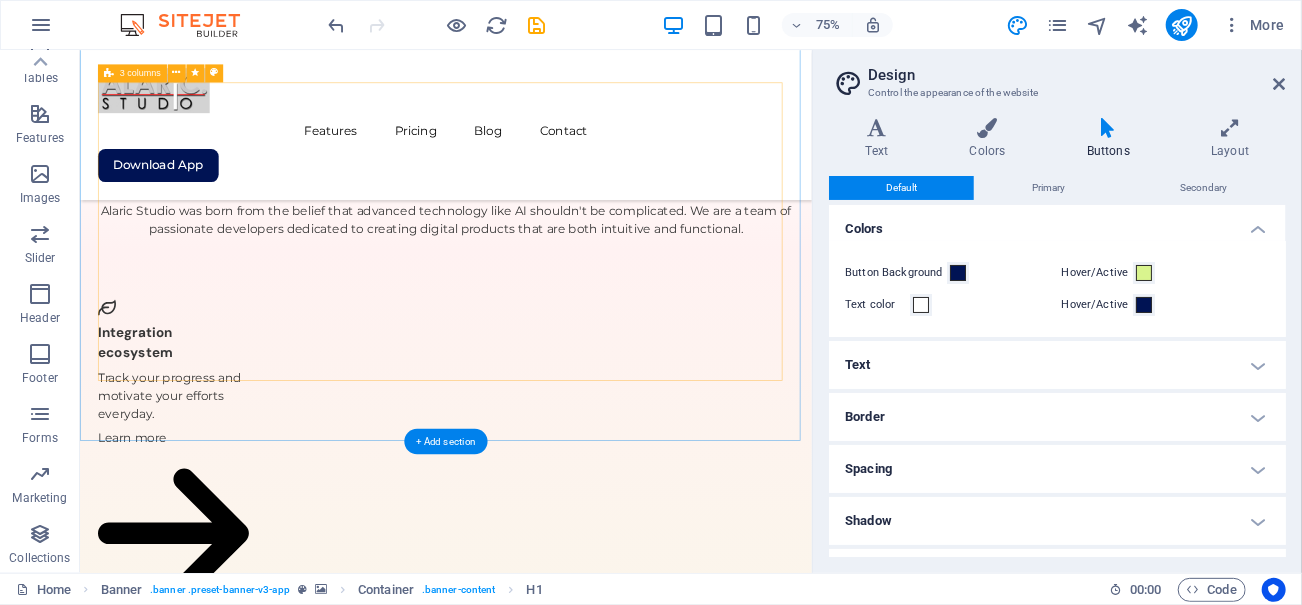 scroll, scrollTop: 5140, scrollLeft: 0, axis: vertical 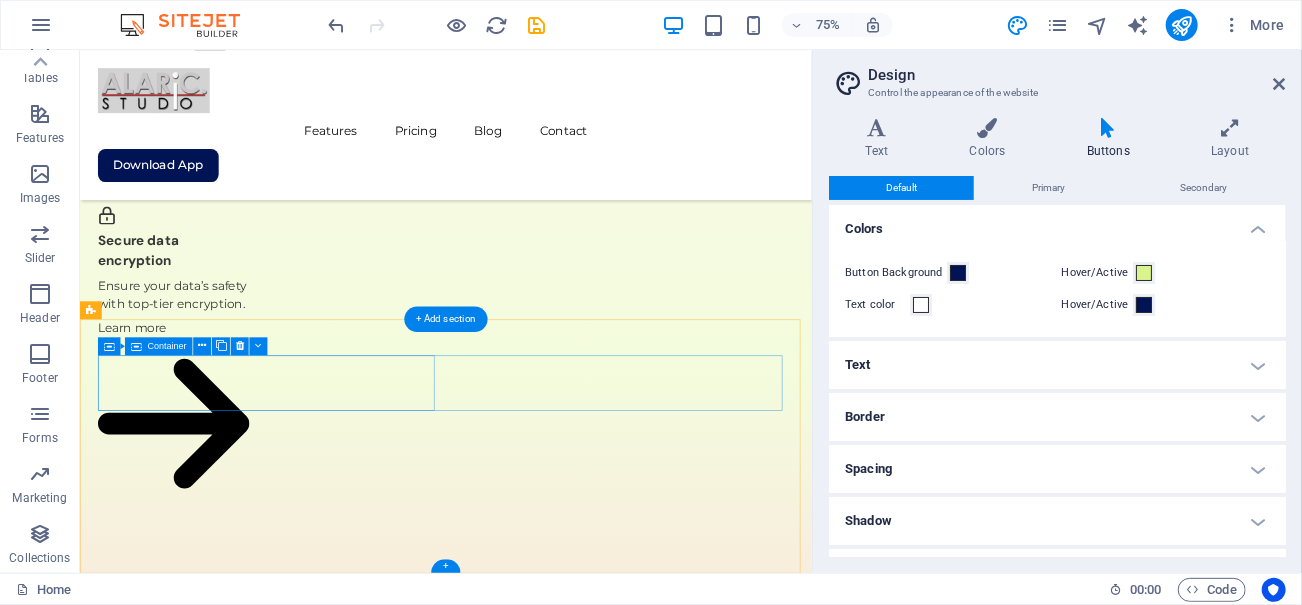click at bounding box center [332, 27784] 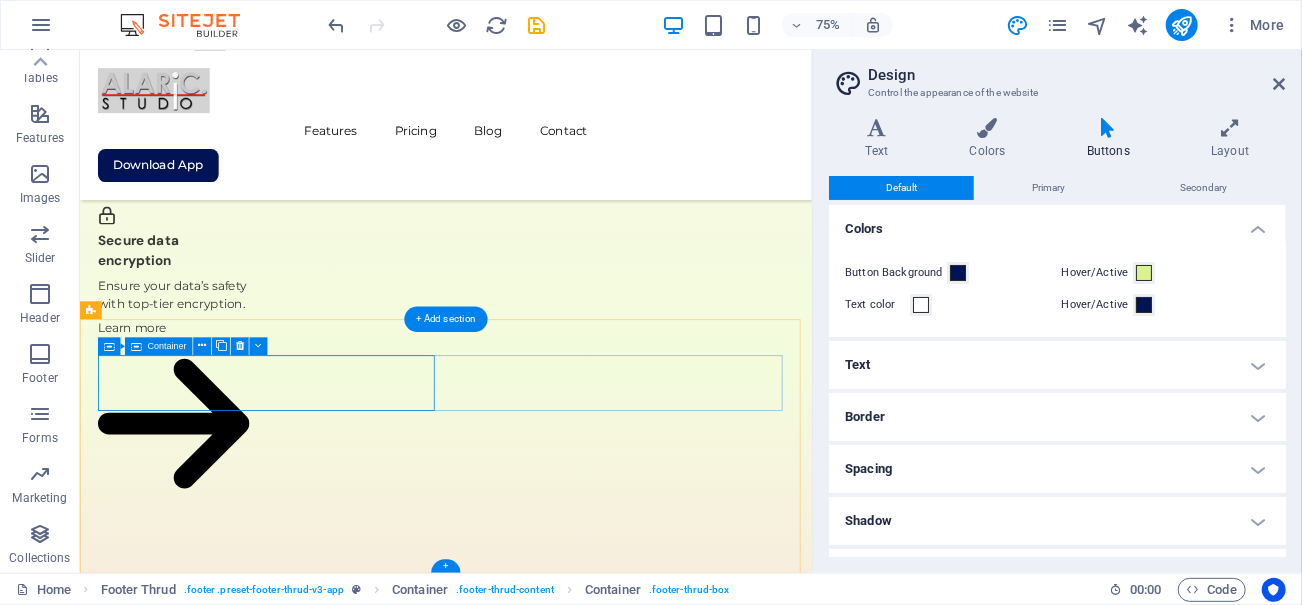 click at bounding box center (332, 27784) 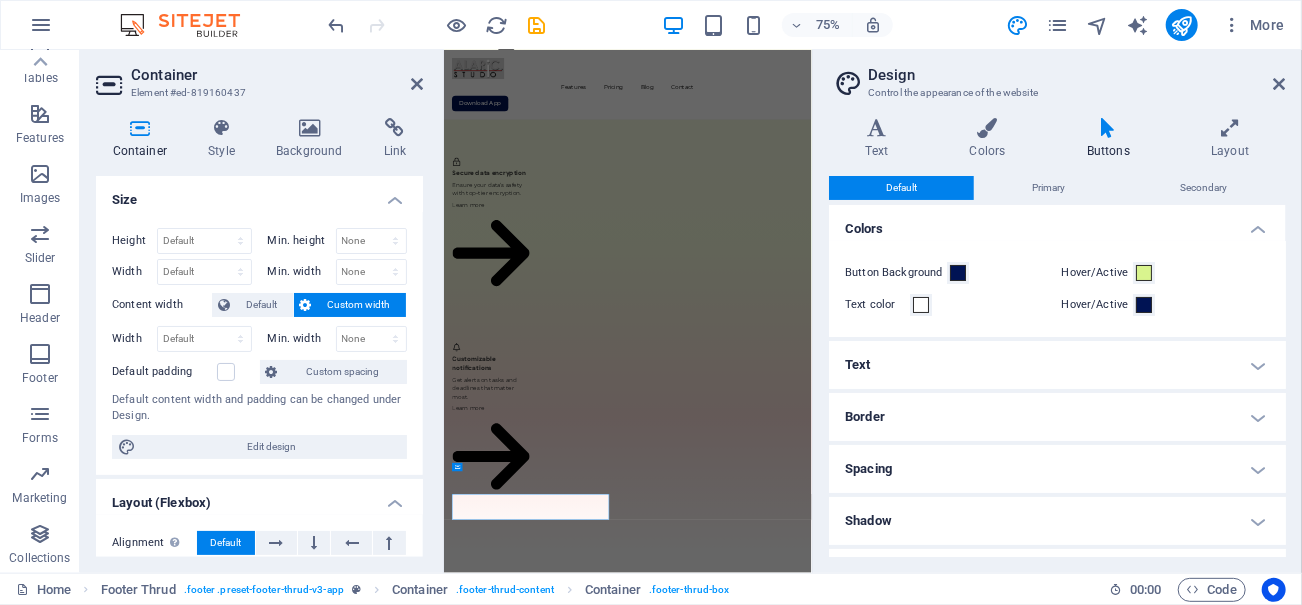 scroll, scrollTop: 4276, scrollLeft: 0, axis: vertical 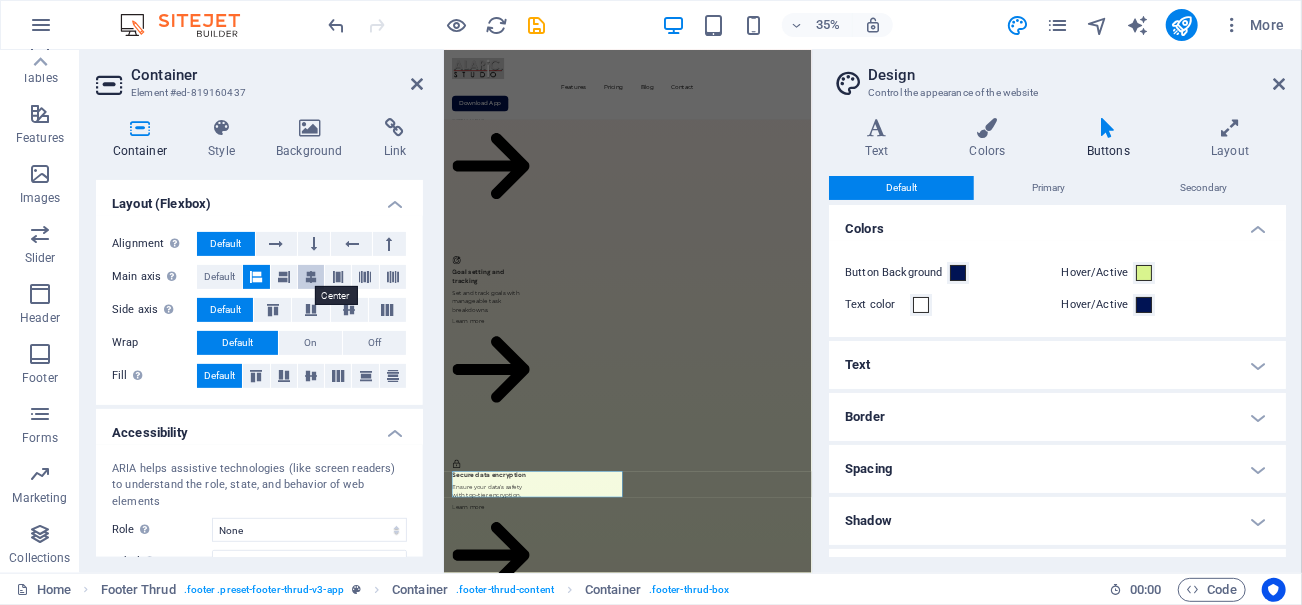 click at bounding box center (311, 277) 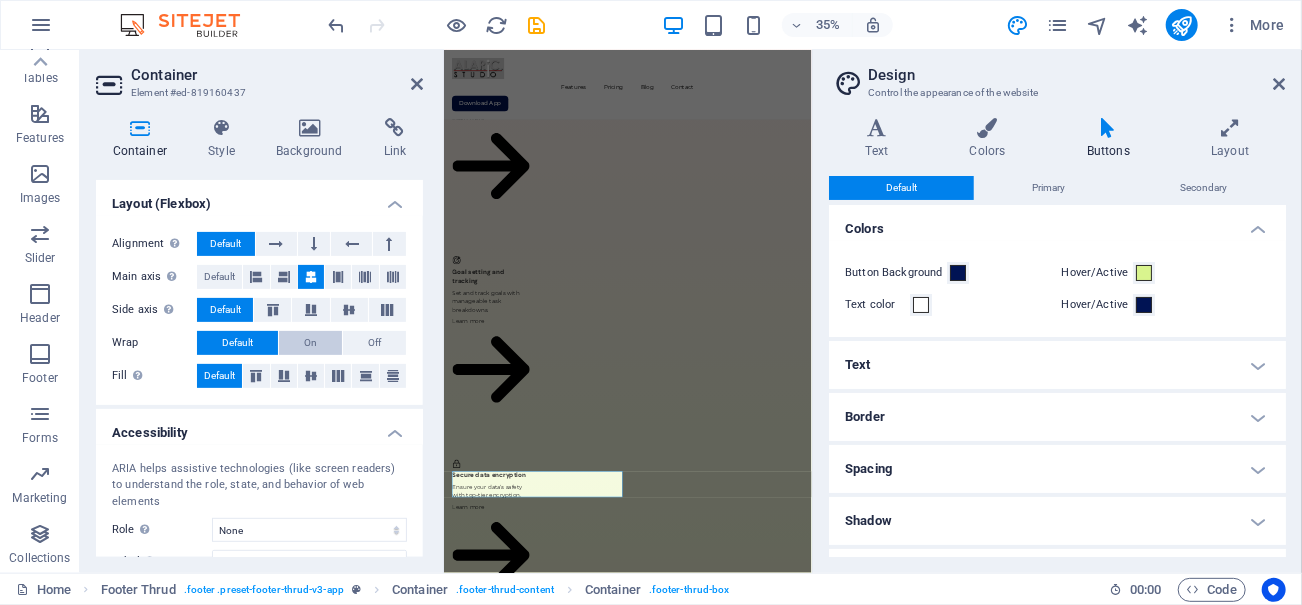 click on "On" at bounding box center [310, 343] 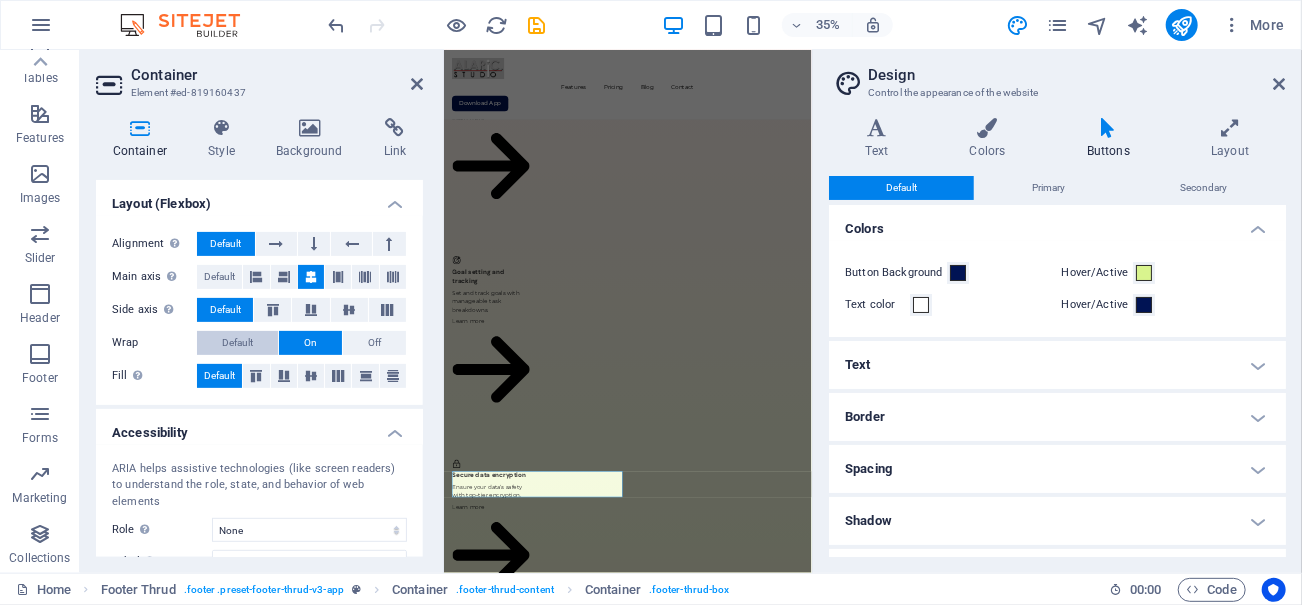 click on "Default" at bounding box center [237, 343] 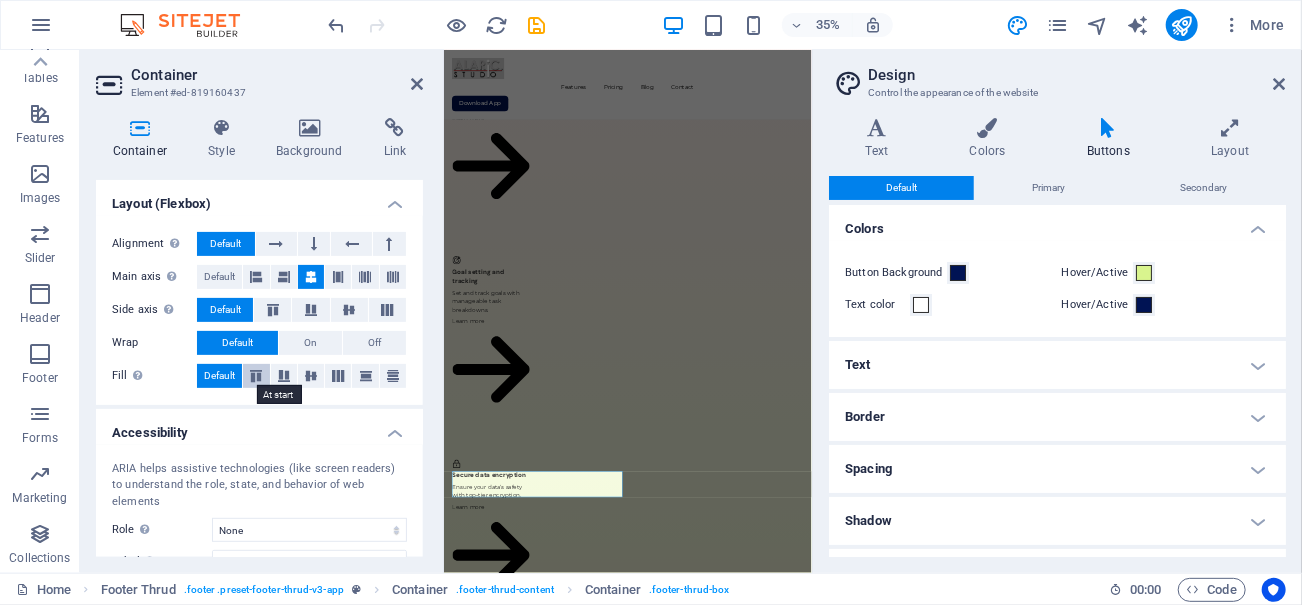 click at bounding box center (256, 376) 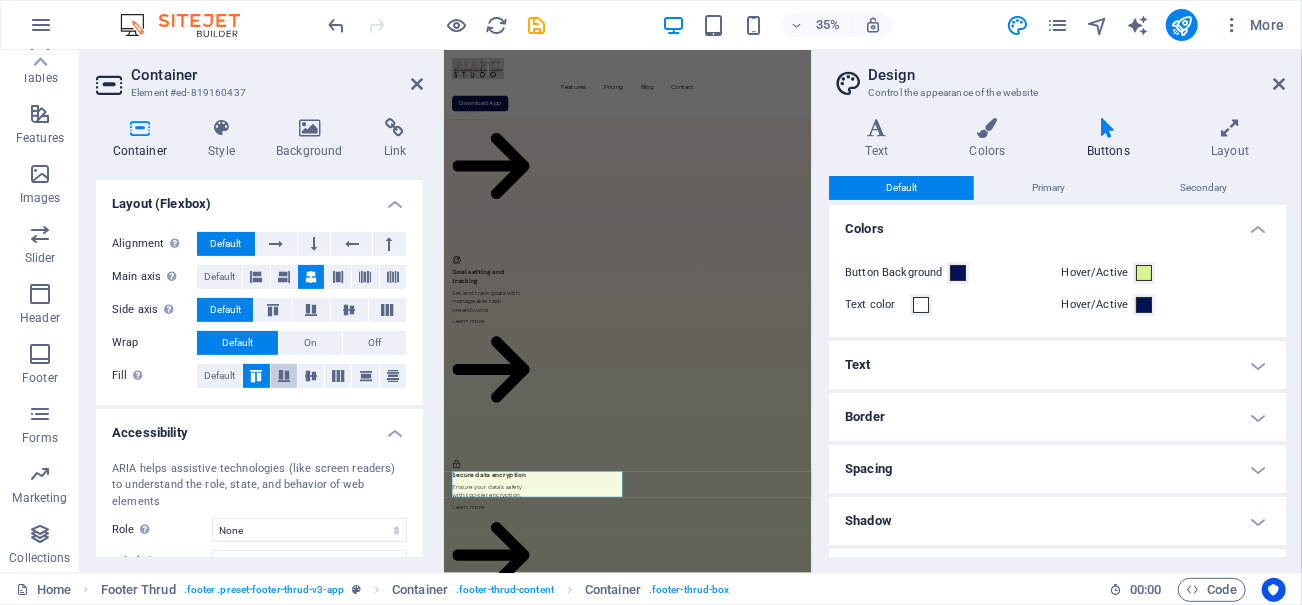click at bounding box center (284, 376) 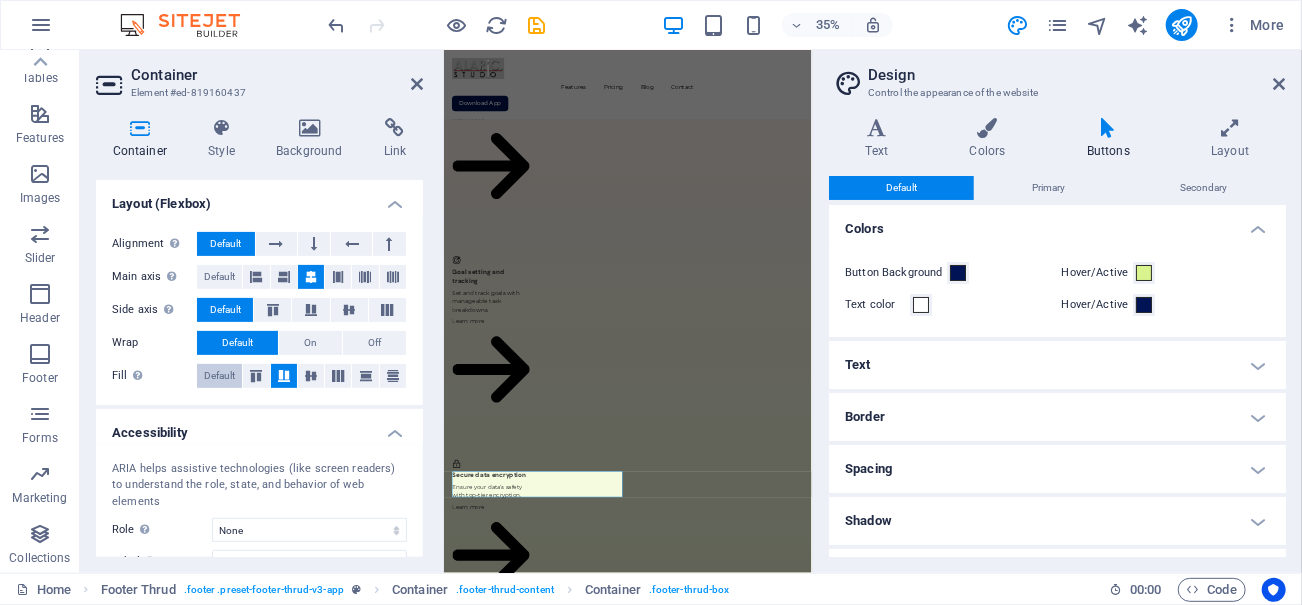 click on "Default" at bounding box center [219, 376] 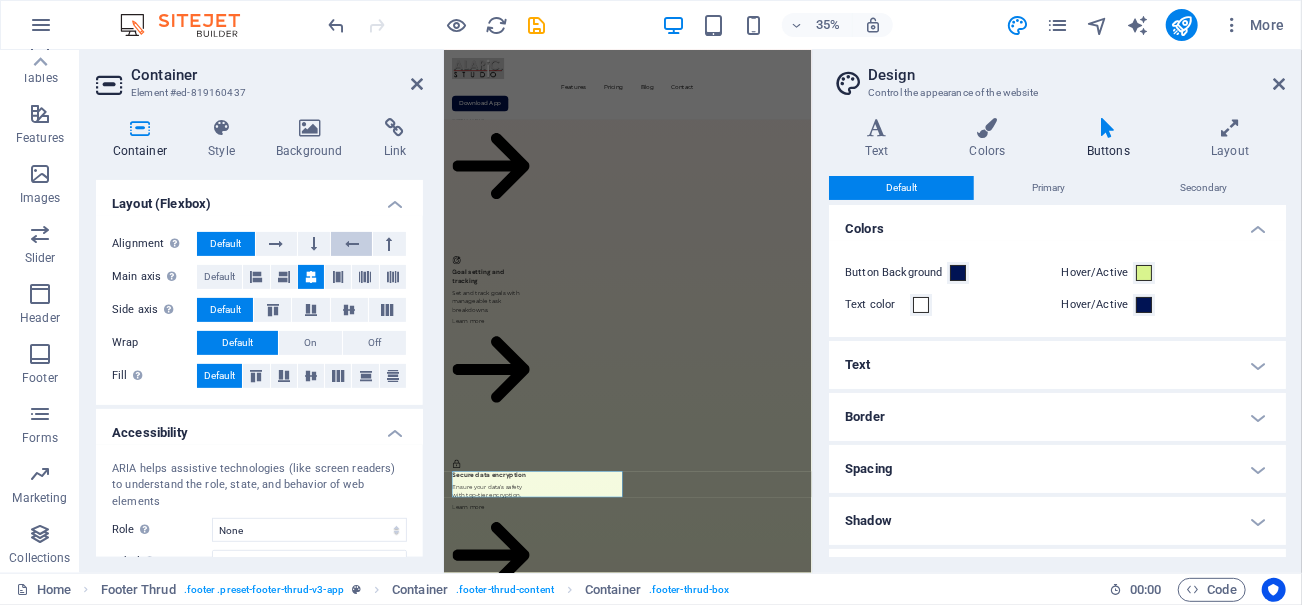 click at bounding box center (352, 244) 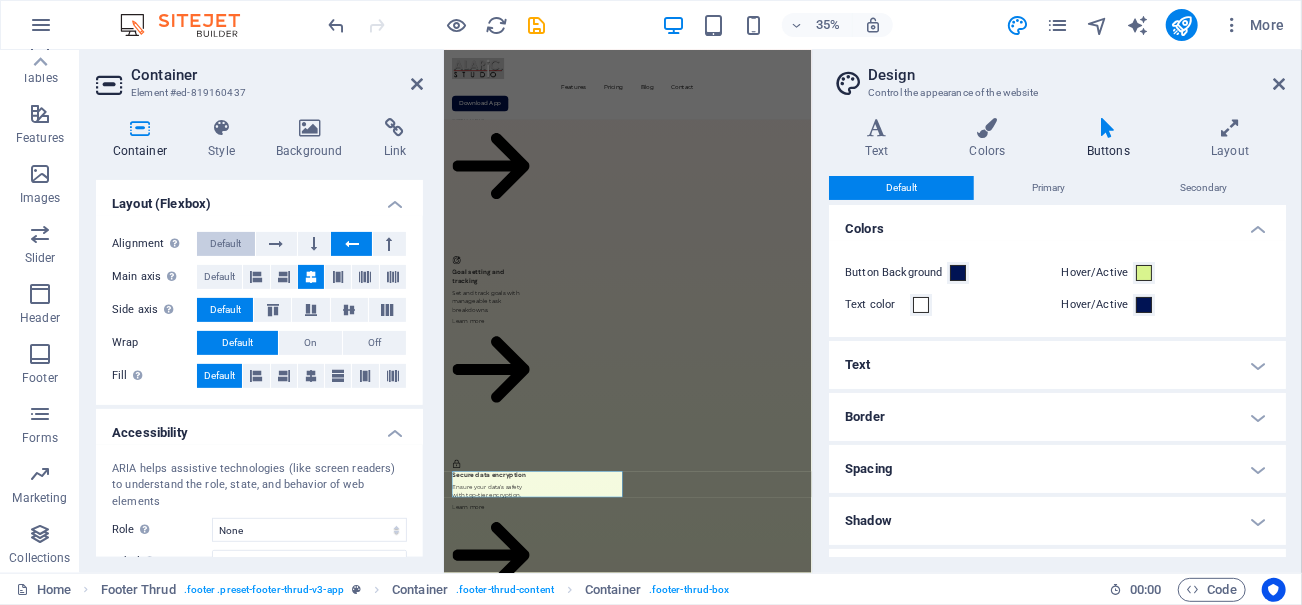click on "Default" at bounding box center [225, 244] 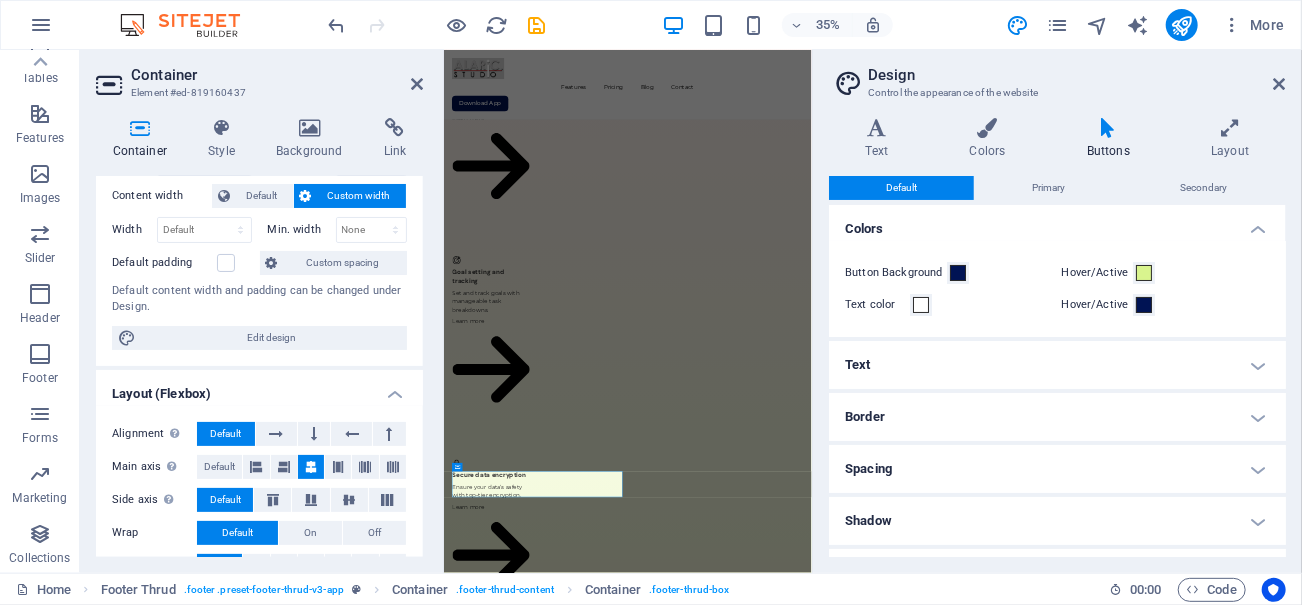 scroll, scrollTop: 0, scrollLeft: 0, axis: both 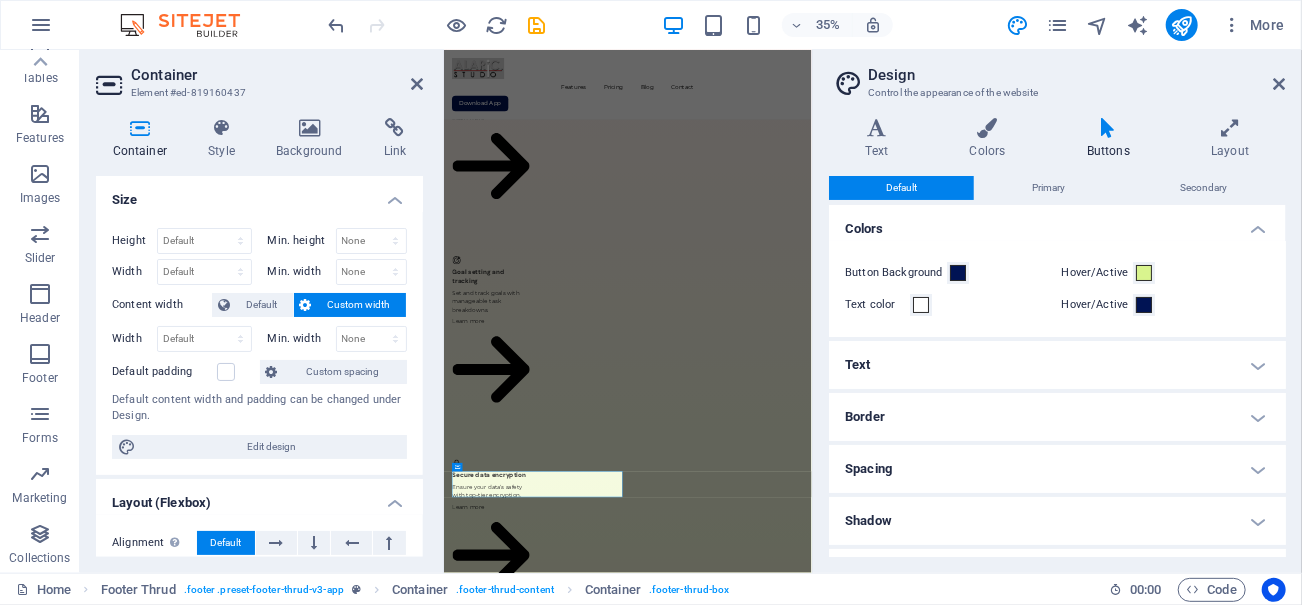 click on "Custom width" at bounding box center [350, 305] 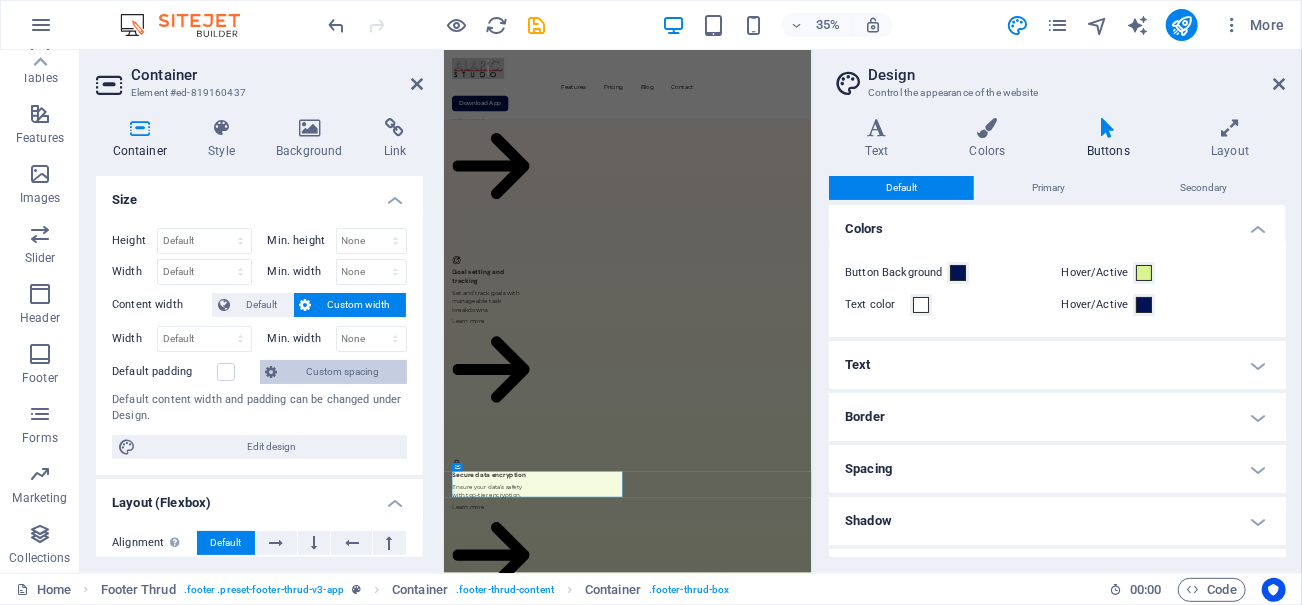 click on "Custom spacing" at bounding box center [342, 372] 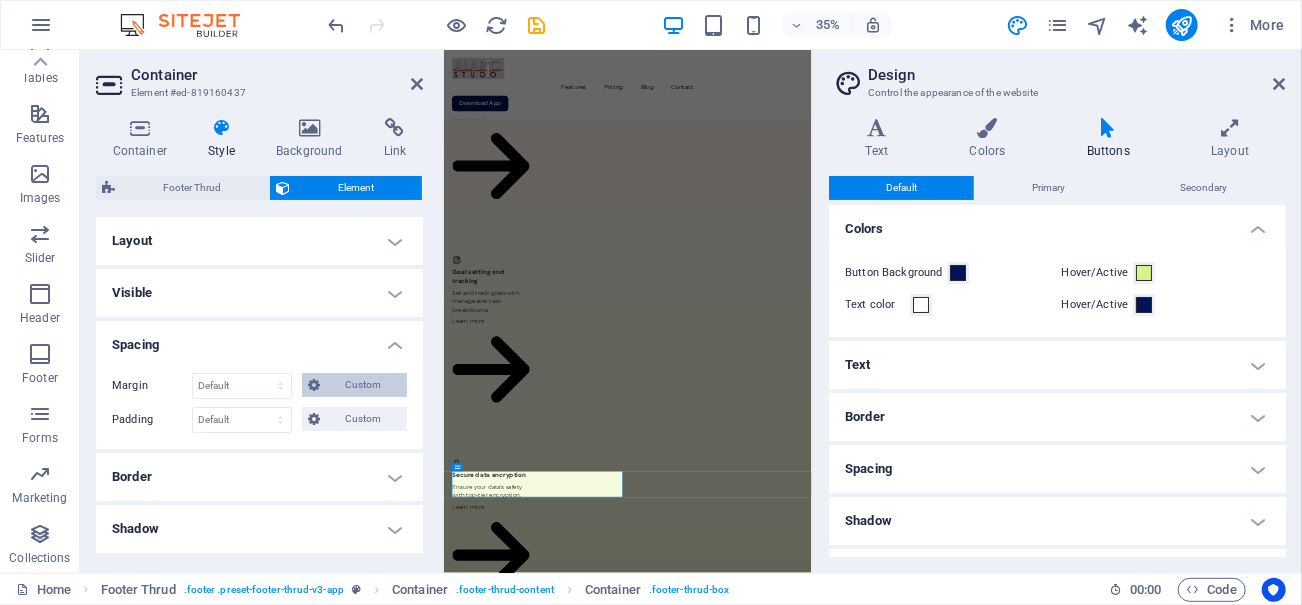 scroll, scrollTop: 305, scrollLeft: 0, axis: vertical 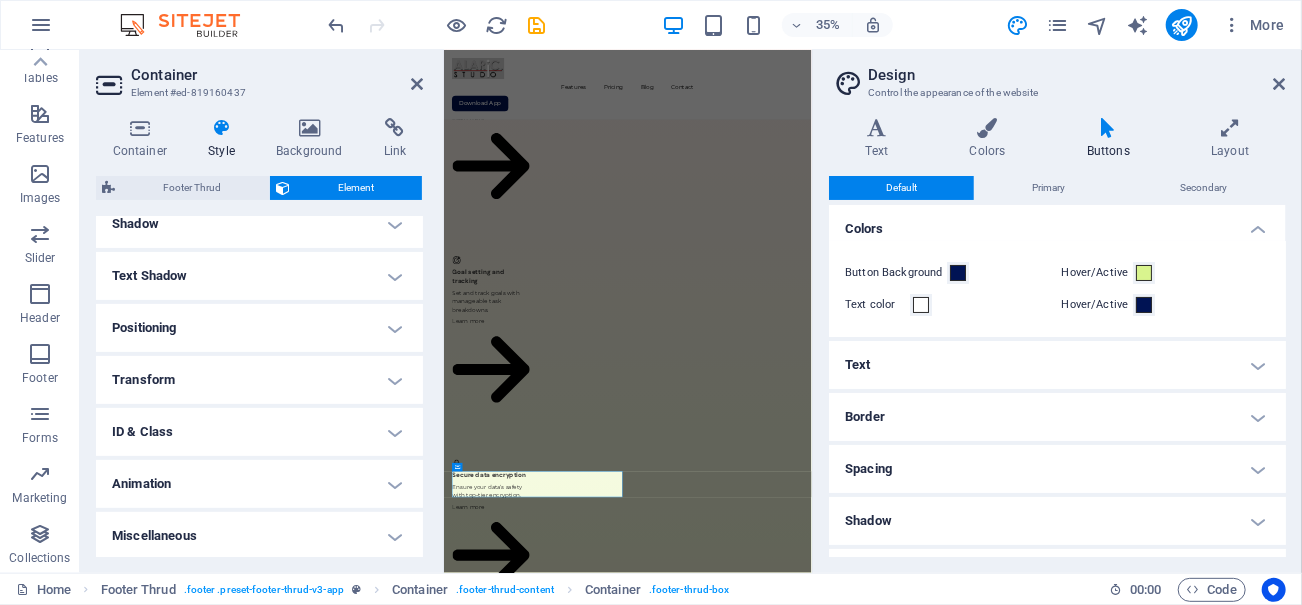 click on "ID & Class" at bounding box center (259, 432) 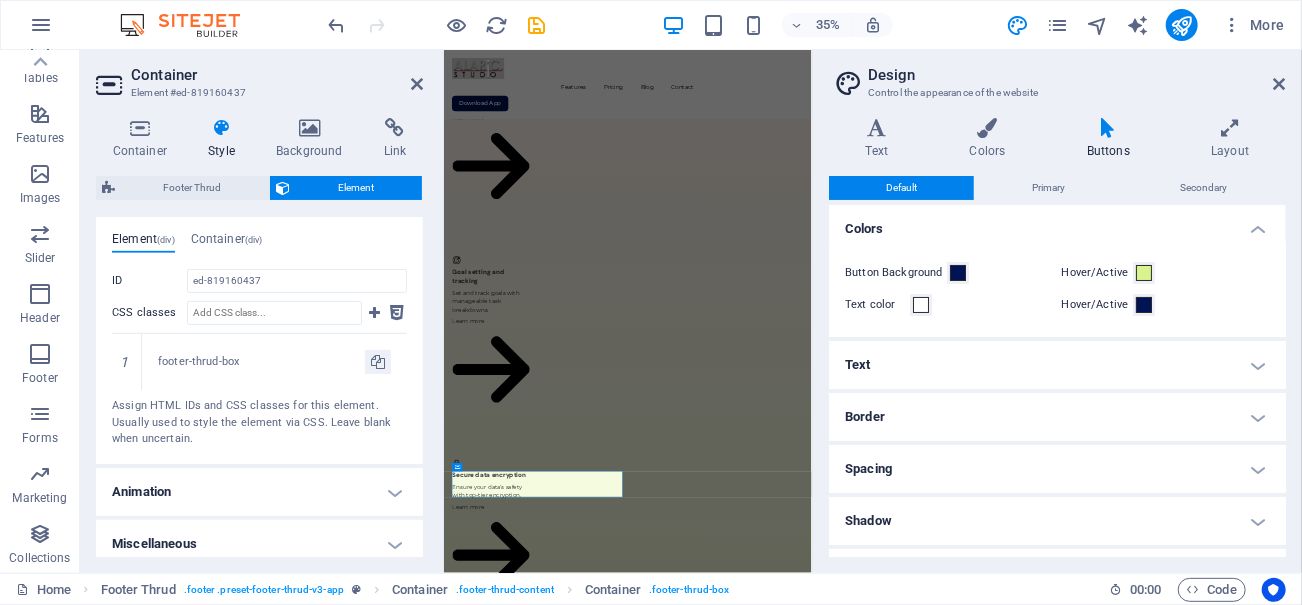 scroll, scrollTop: 540, scrollLeft: 0, axis: vertical 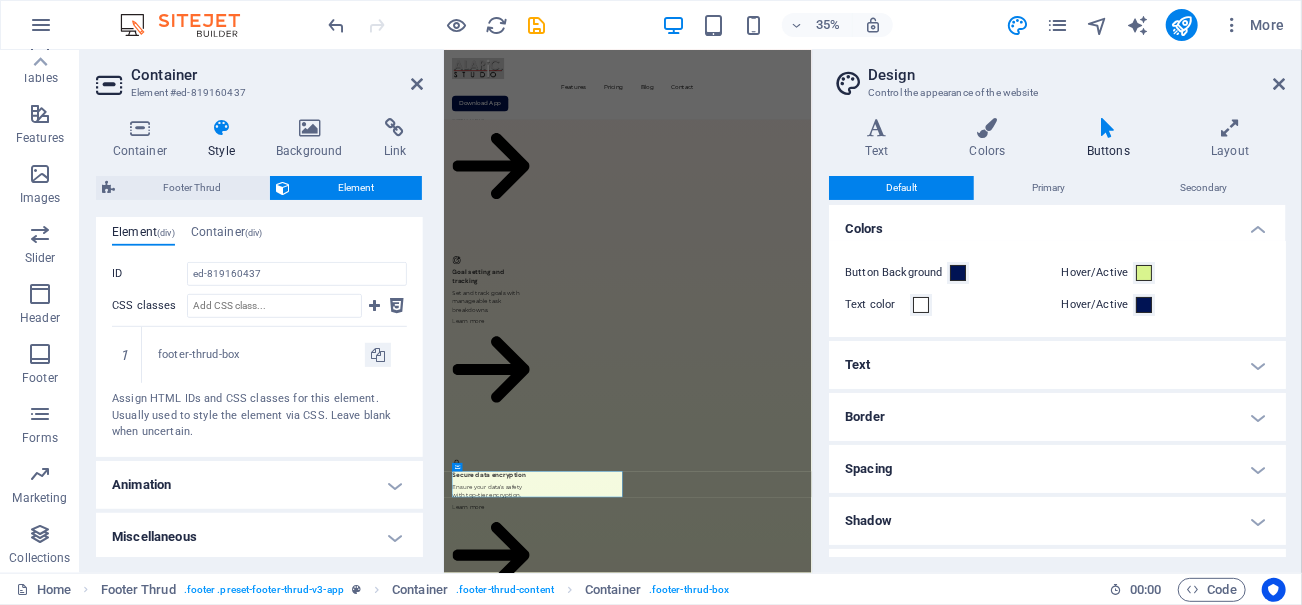 click on "Animation" at bounding box center [259, 485] 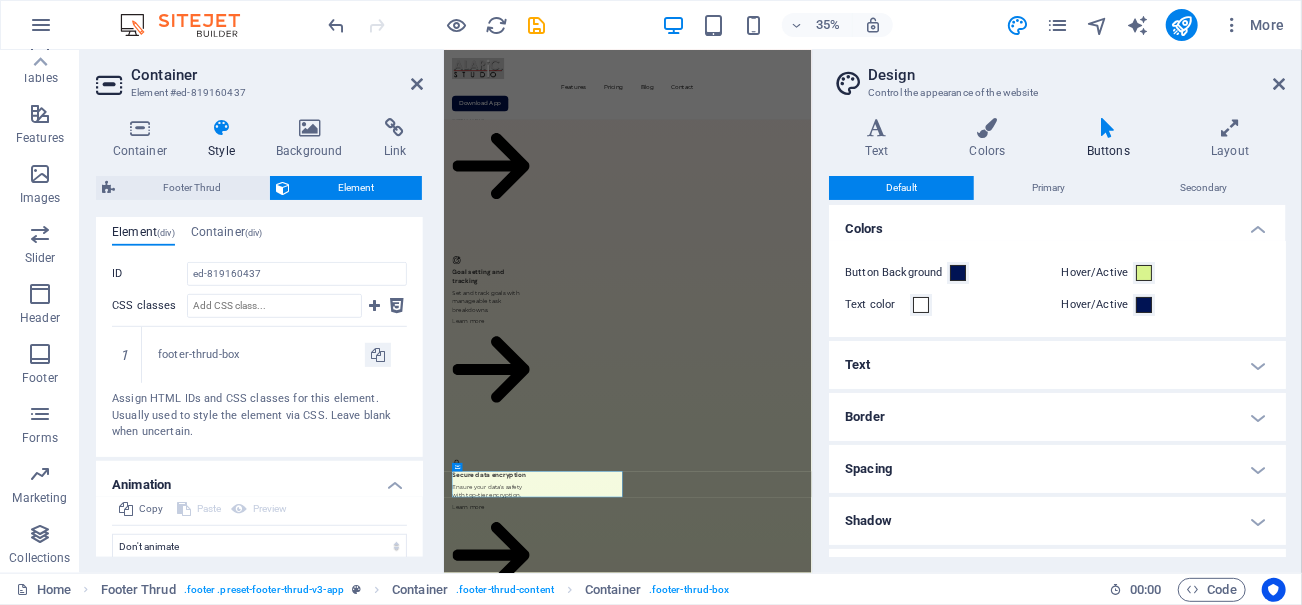 scroll, scrollTop: 605, scrollLeft: 0, axis: vertical 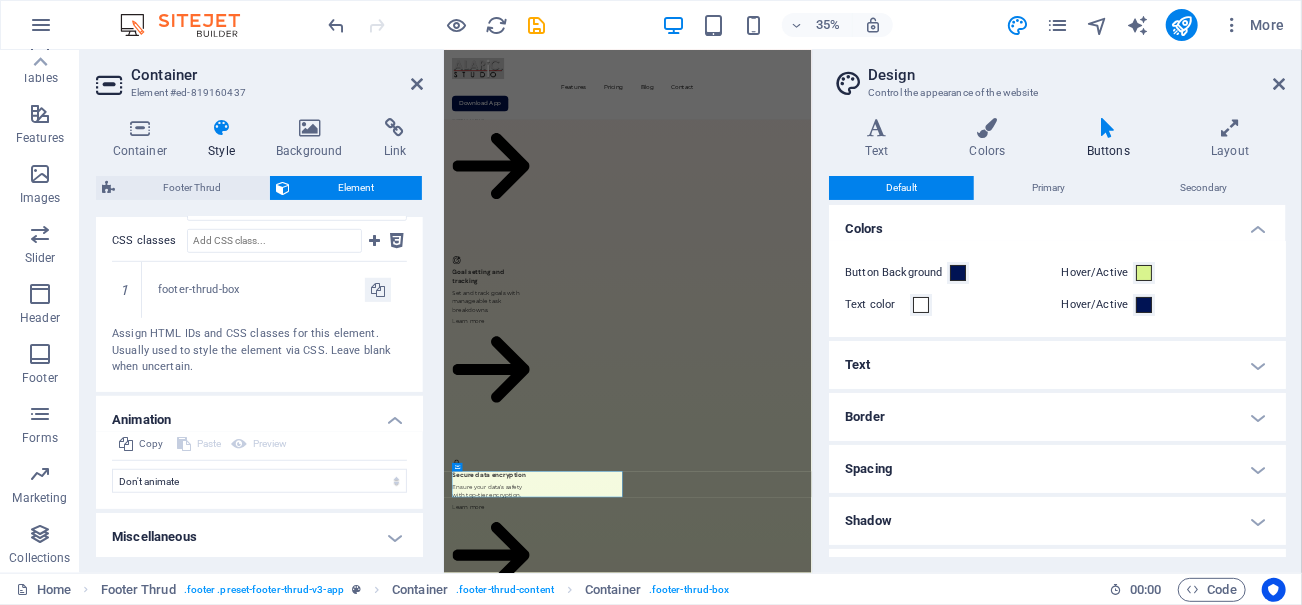 click on "Miscellaneous" at bounding box center (259, 537) 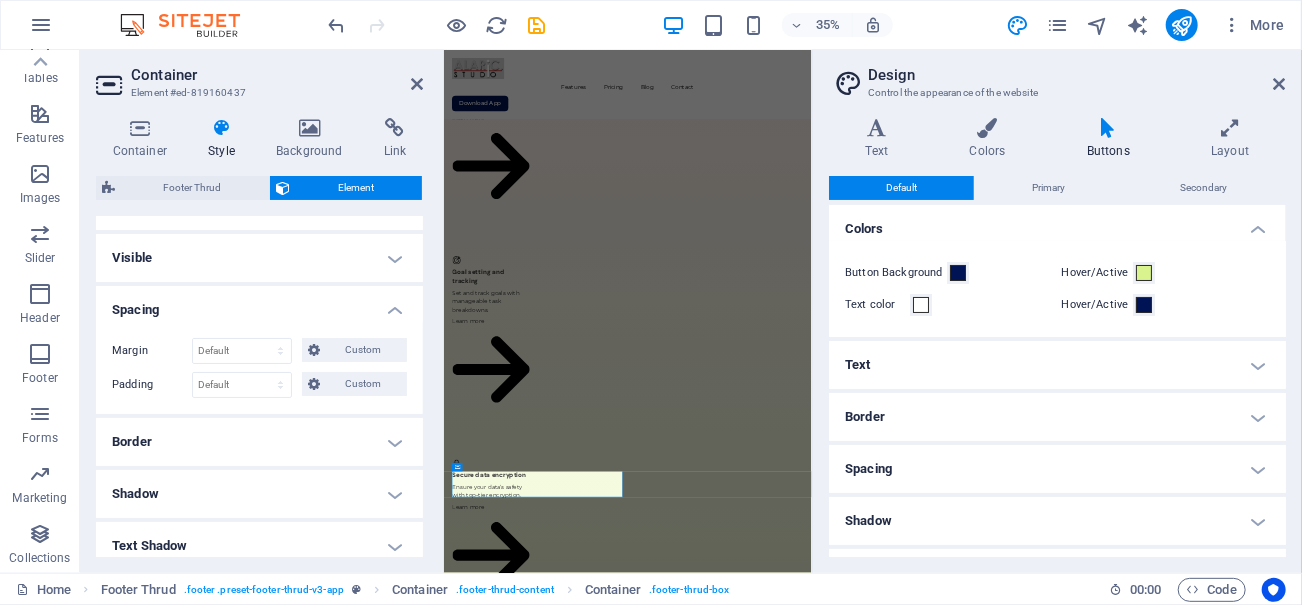 scroll, scrollTop: 0, scrollLeft: 0, axis: both 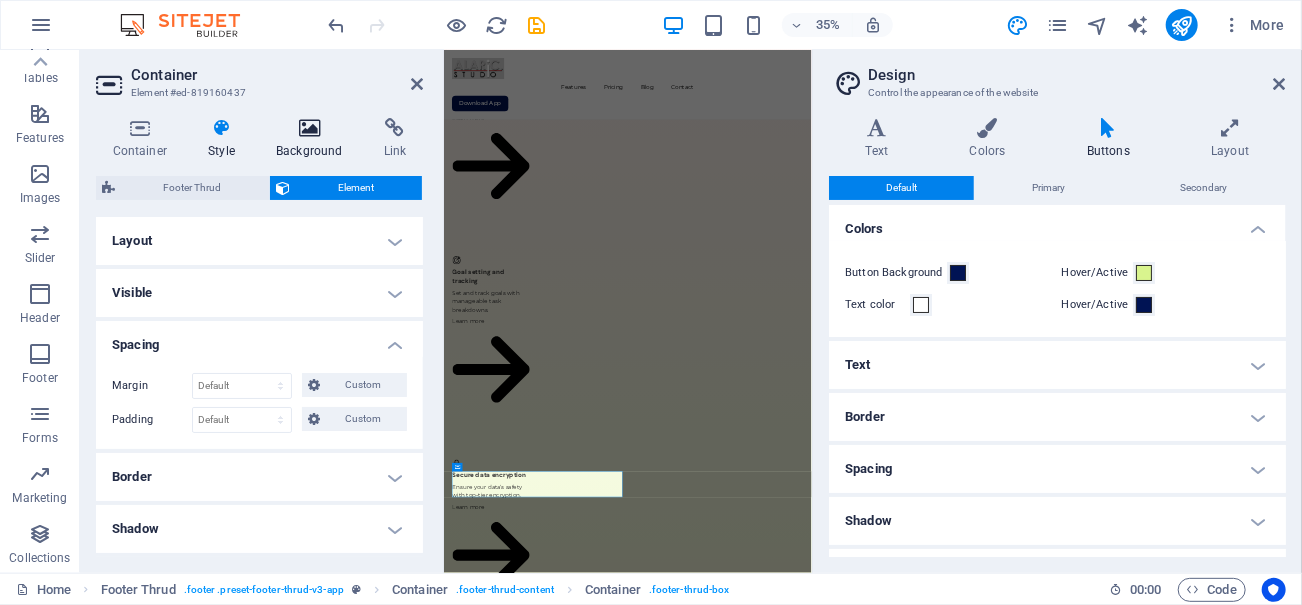 click at bounding box center (310, 128) 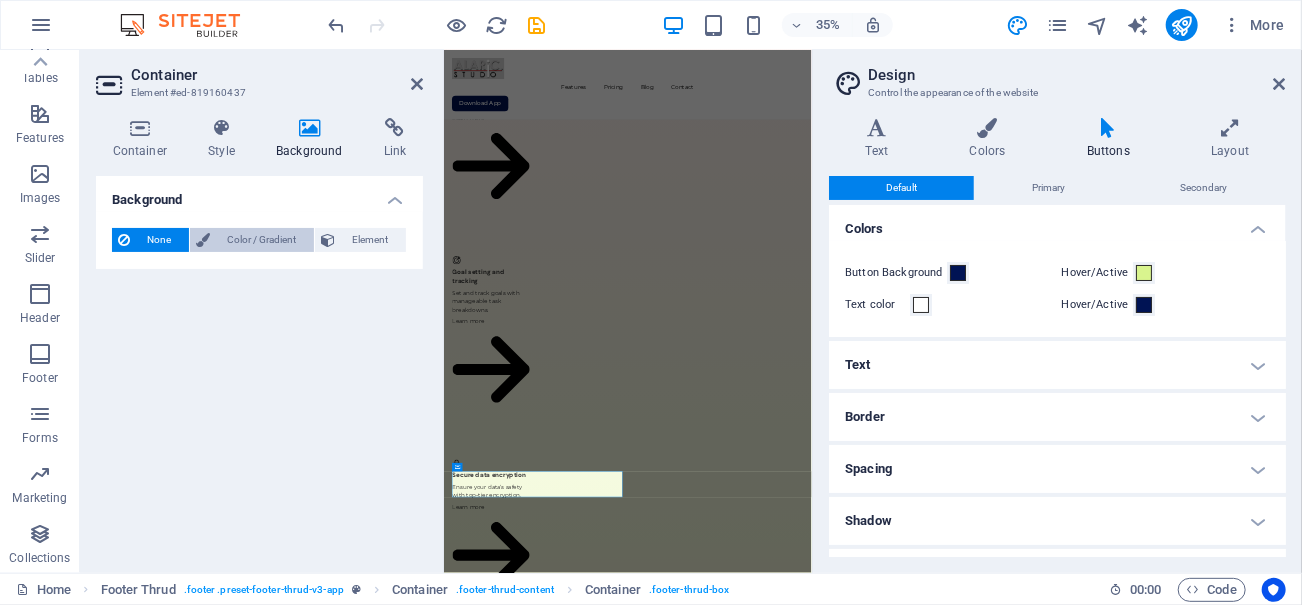 click on "Color / Gradient" at bounding box center [262, 240] 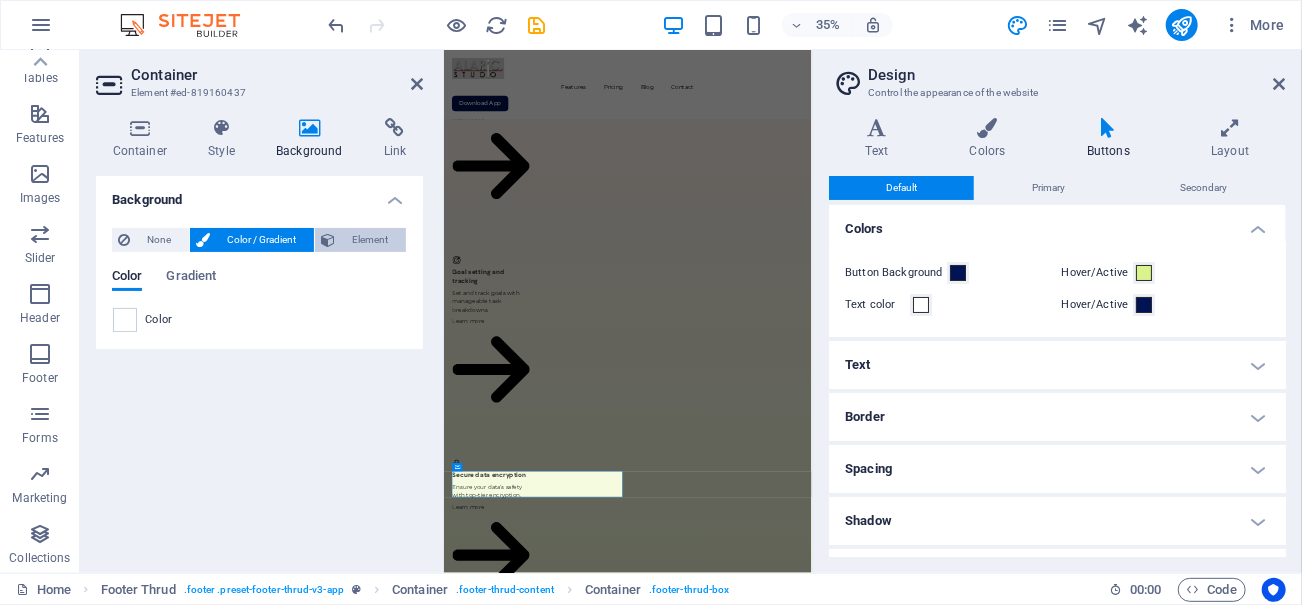 click on "Element" at bounding box center [370, 240] 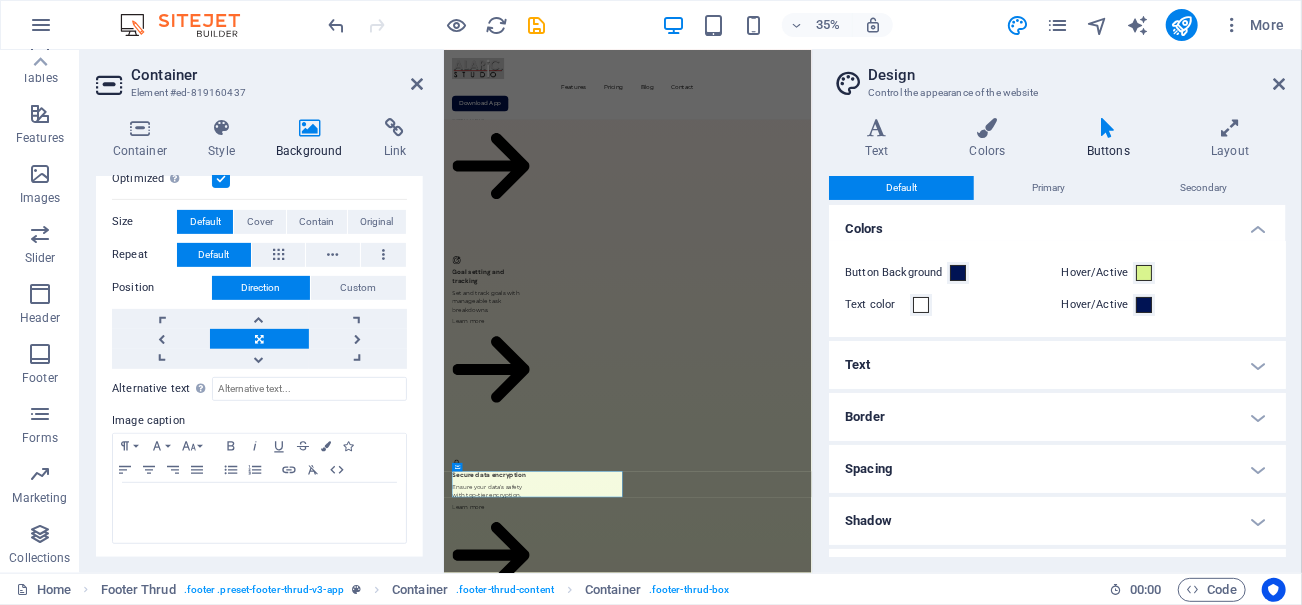 scroll, scrollTop: 0, scrollLeft: 0, axis: both 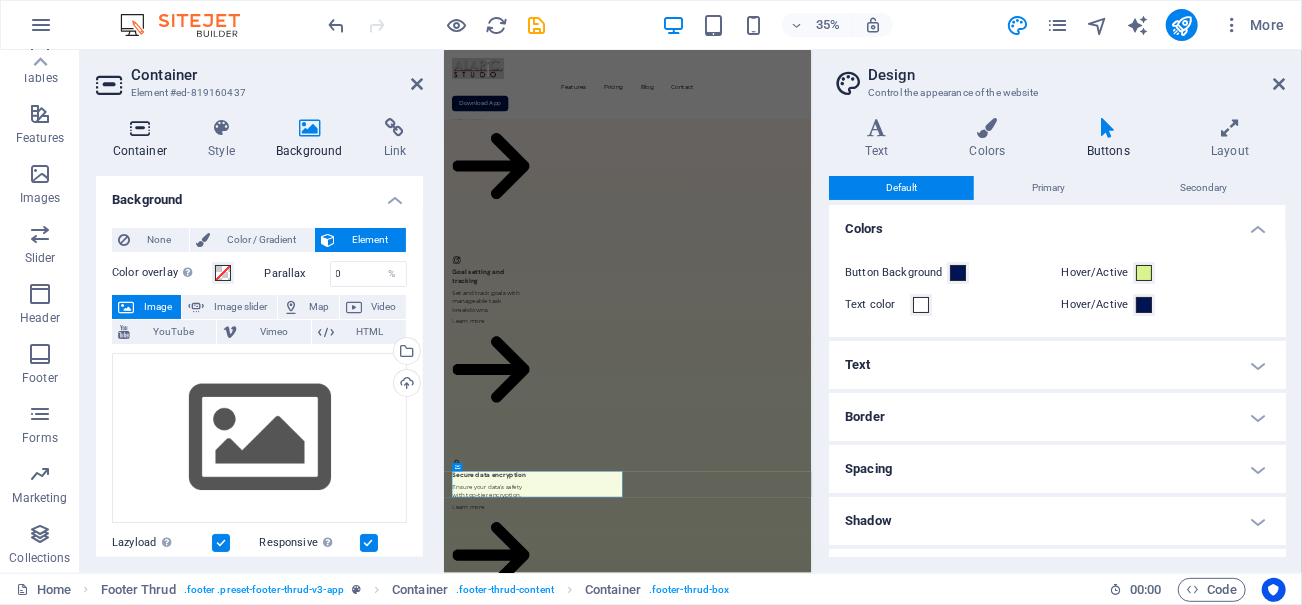 click at bounding box center (140, 128) 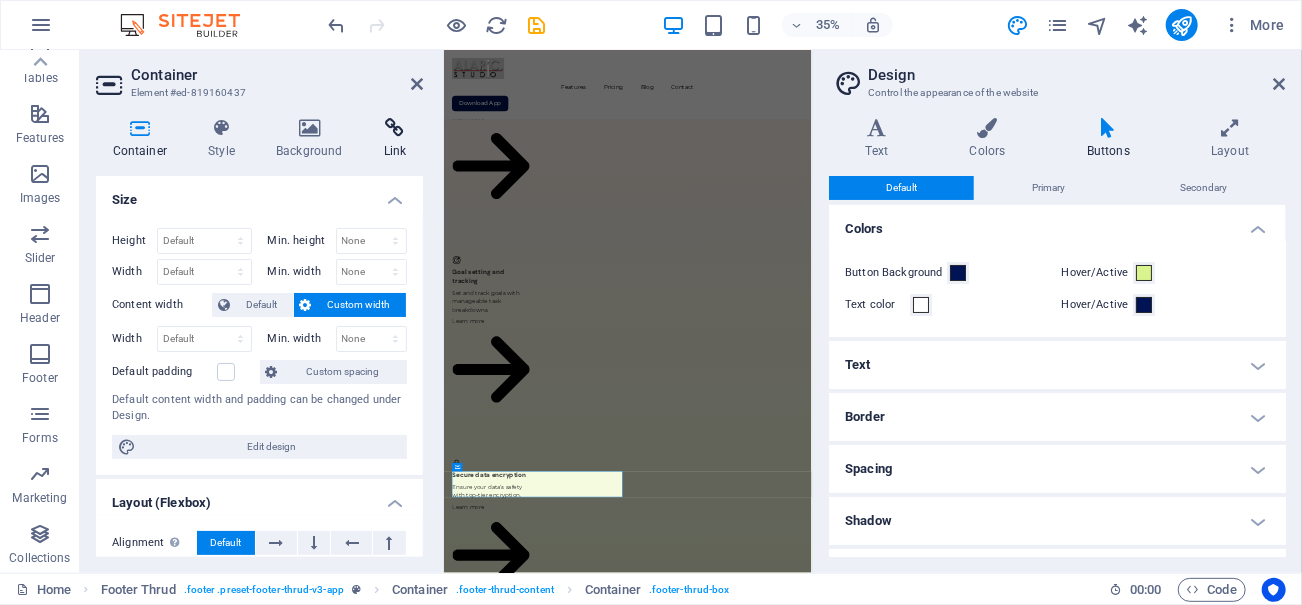click at bounding box center (395, 128) 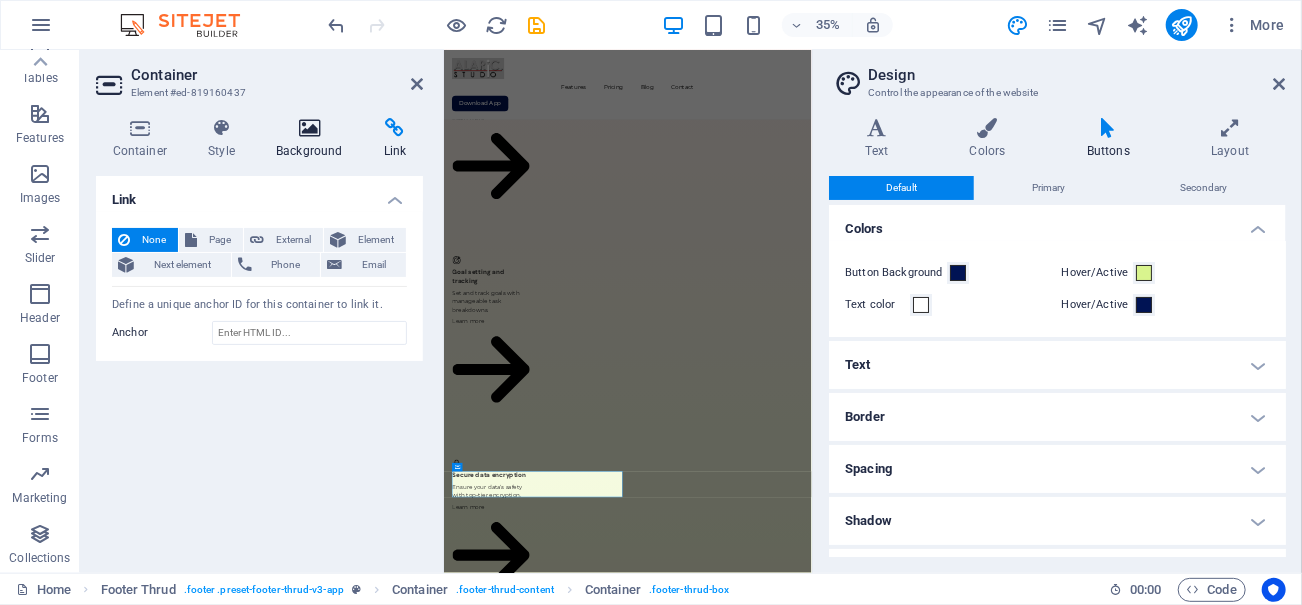 click on "Background" at bounding box center [314, 139] 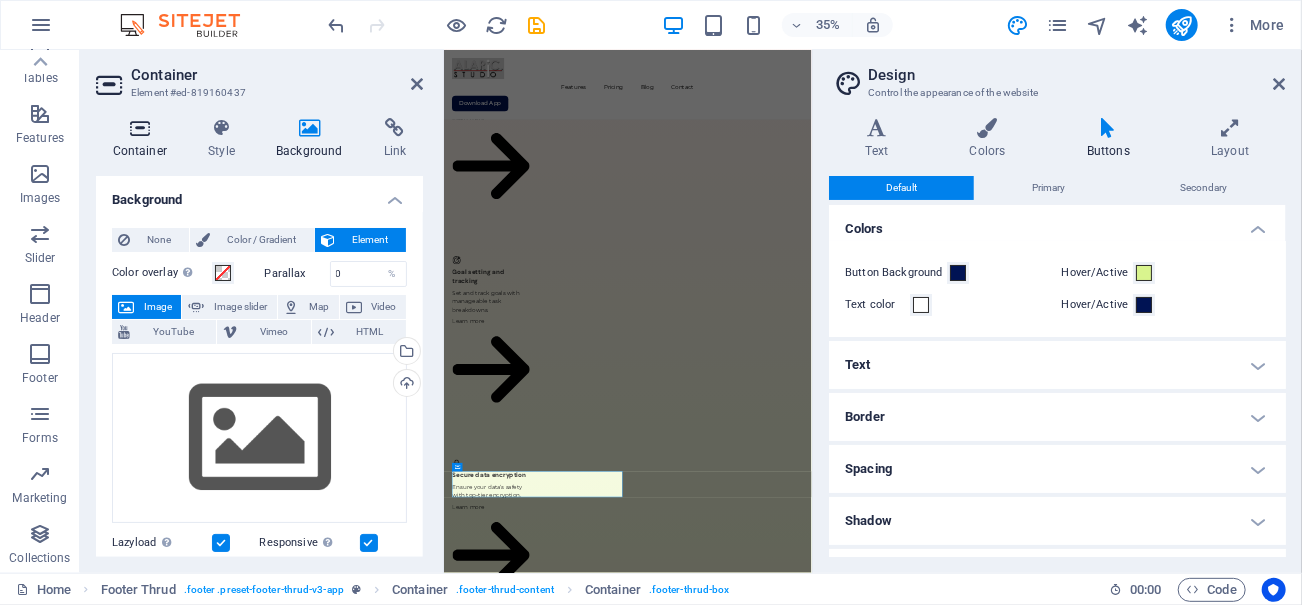 click at bounding box center [140, 128] 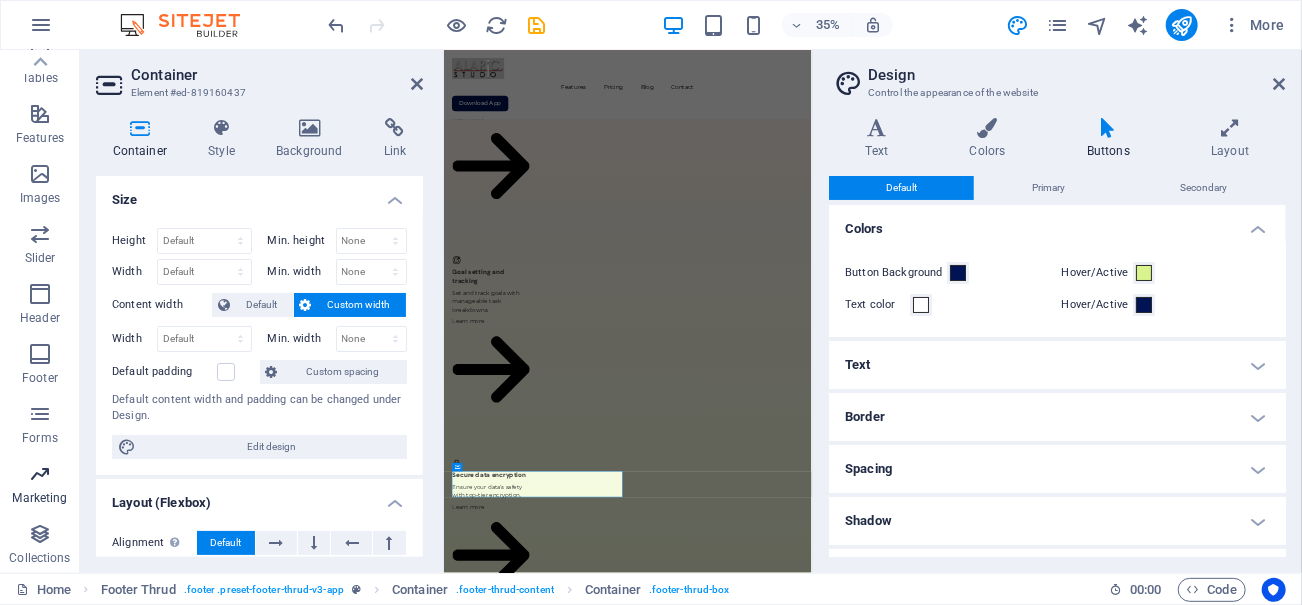 scroll, scrollTop: 0, scrollLeft: 0, axis: both 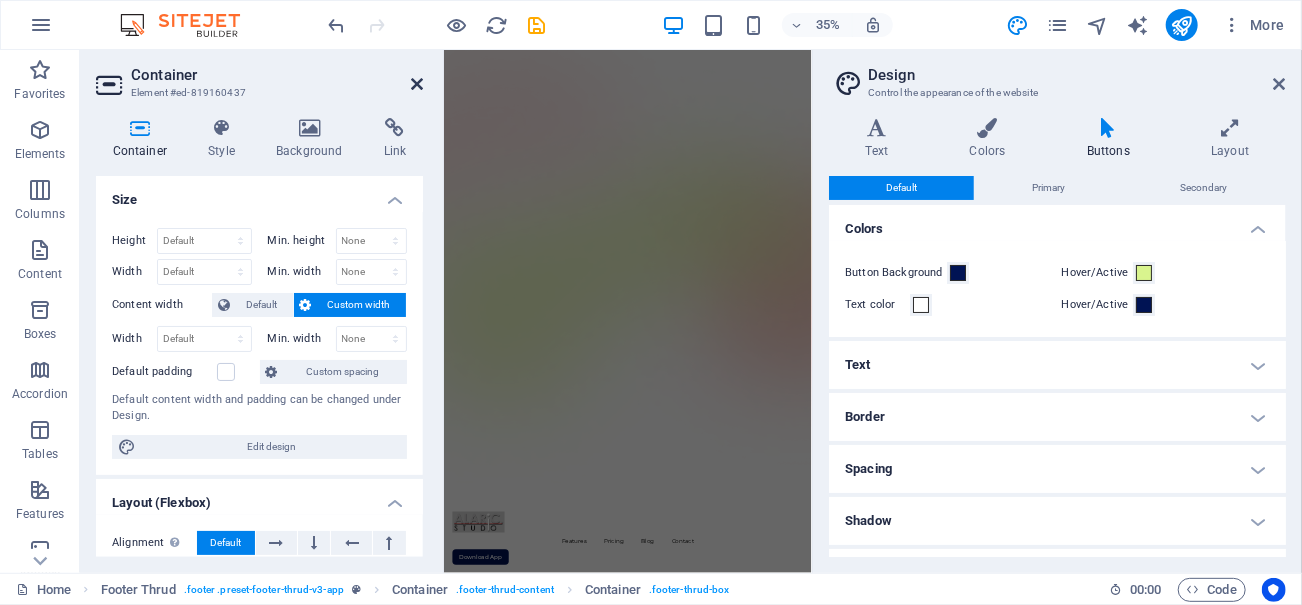 click at bounding box center (417, 84) 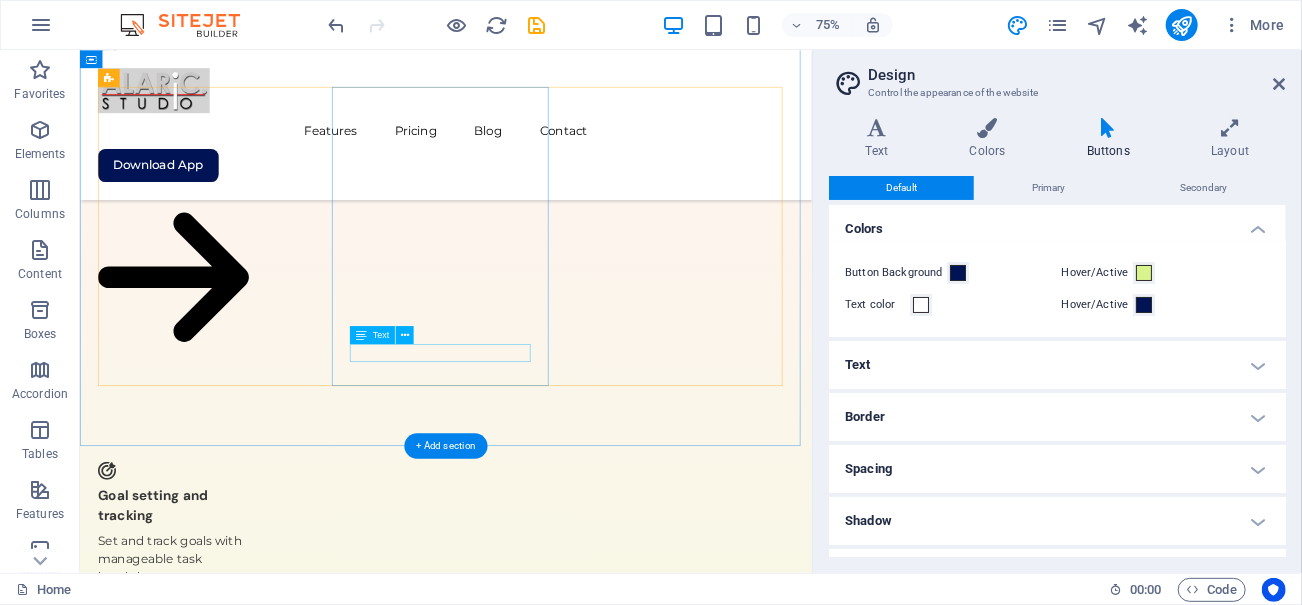 scroll, scrollTop: 4540, scrollLeft: 0, axis: vertical 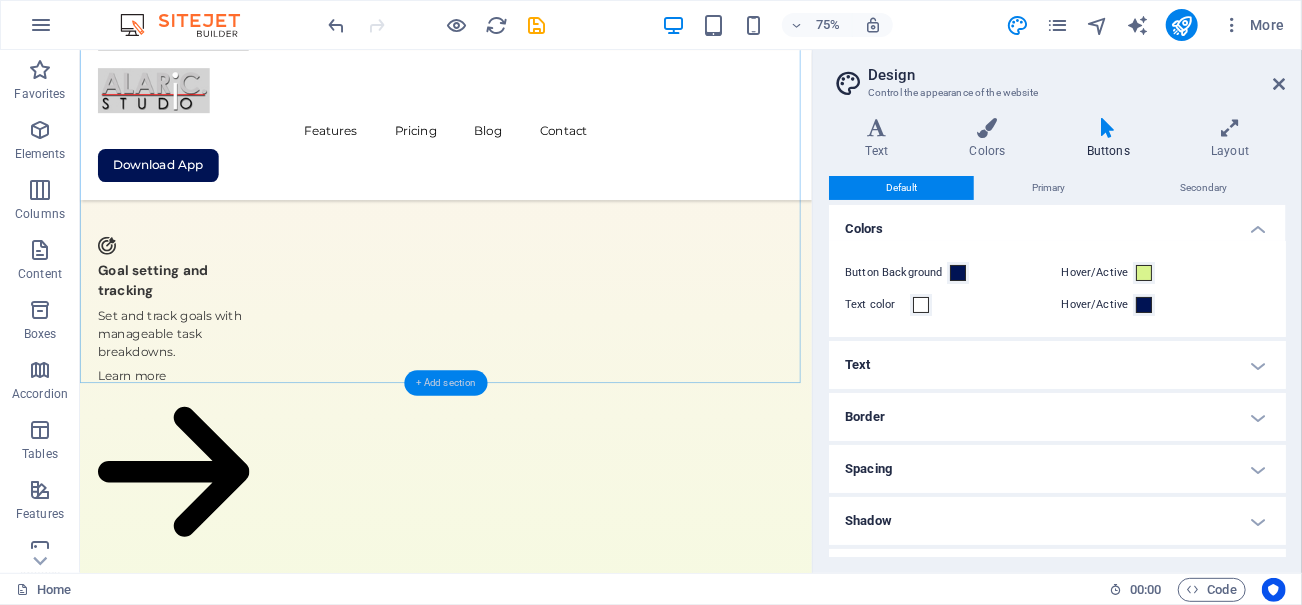 drag, startPoint x: 452, startPoint y: 388, endPoint x: 204, endPoint y: 1007, distance: 666.8321 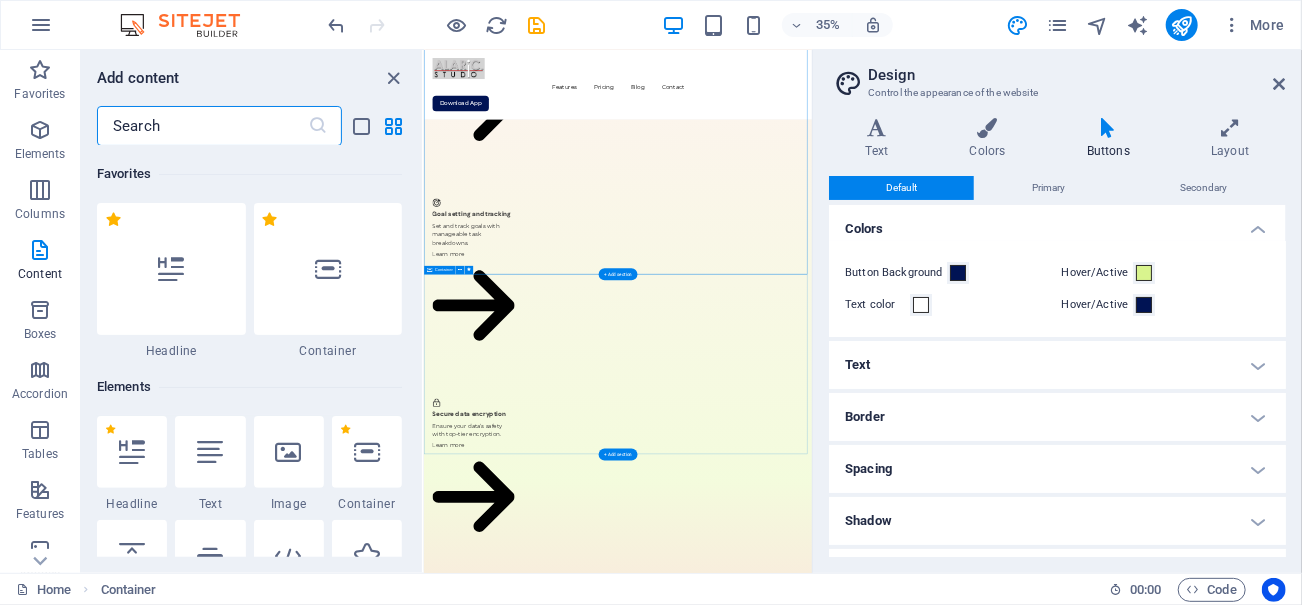 scroll, scrollTop: 4242, scrollLeft: 0, axis: vertical 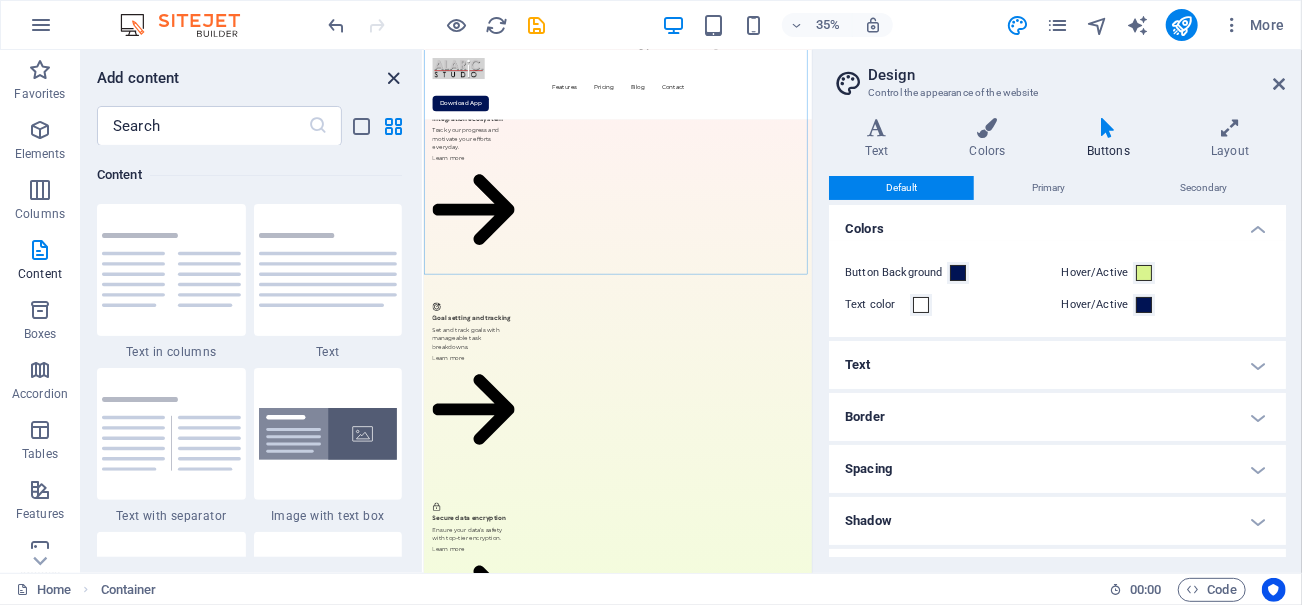 click at bounding box center [394, 78] 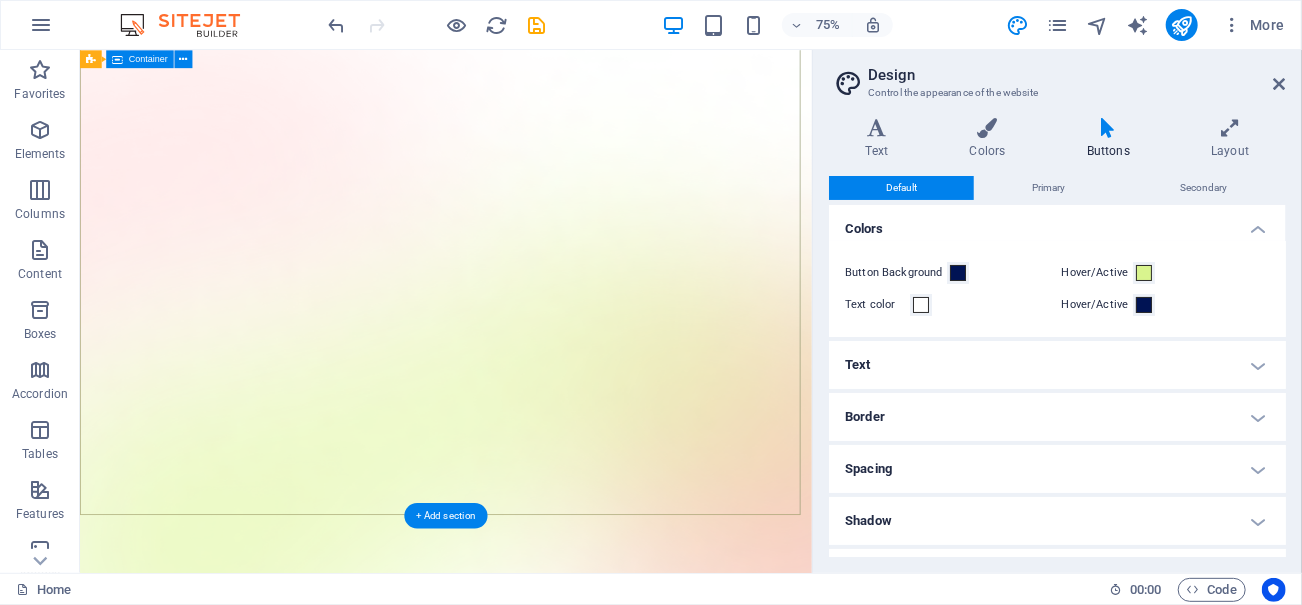 scroll, scrollTop: 0, scrollLeft: 0, axis: both 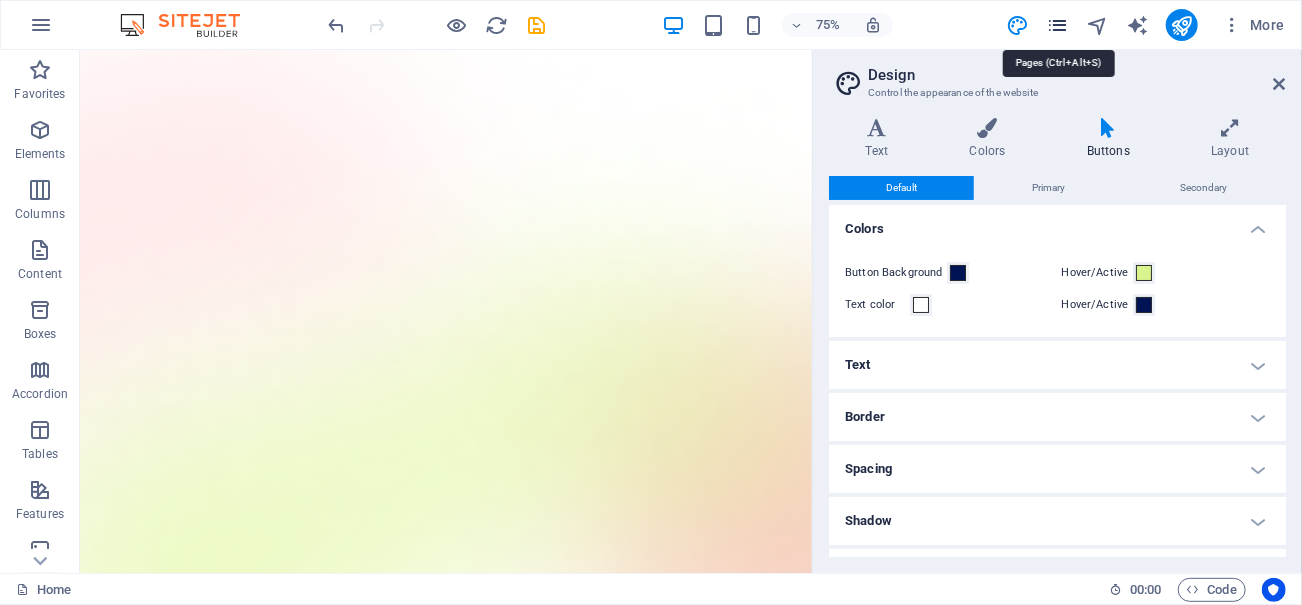 click at bounding box center (1057, 25) 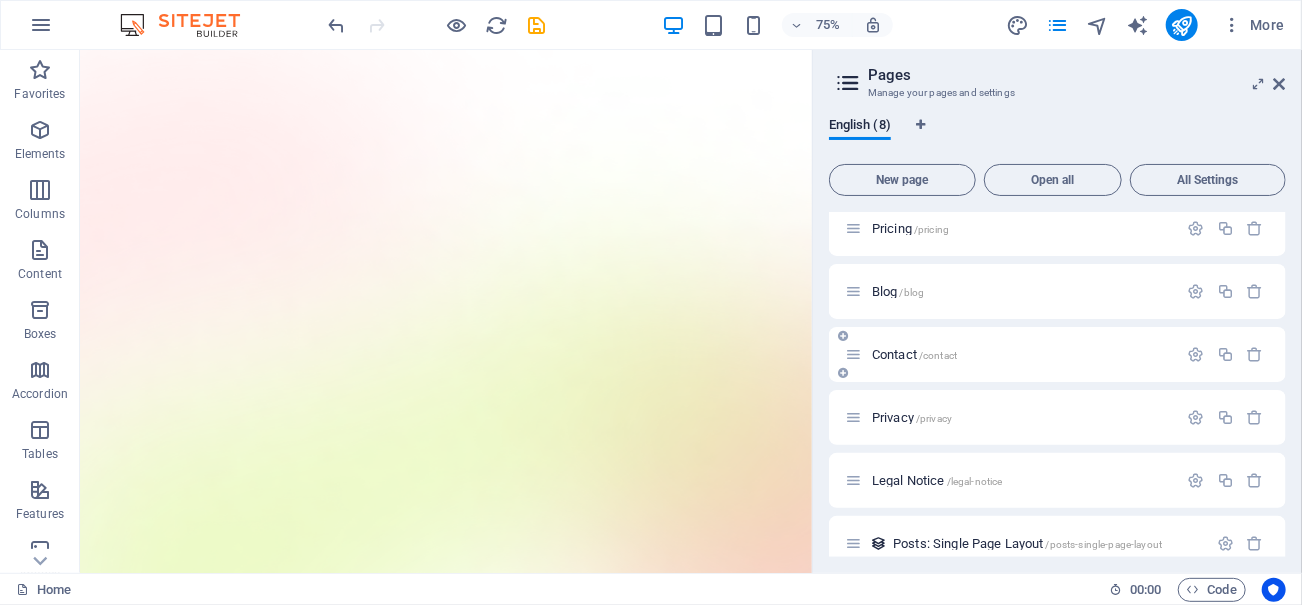 scroll, scrollTop: 157, scrollLeft: 0, axis: vertical 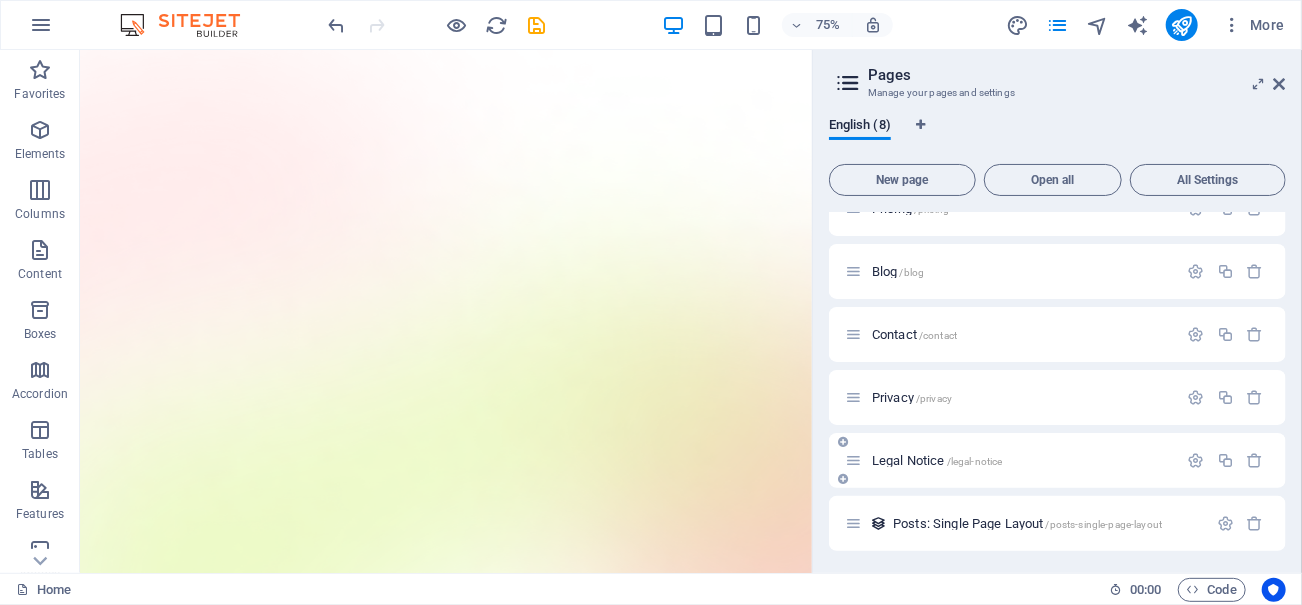 click on "/legal-notice" at bounding box center [975, 461] 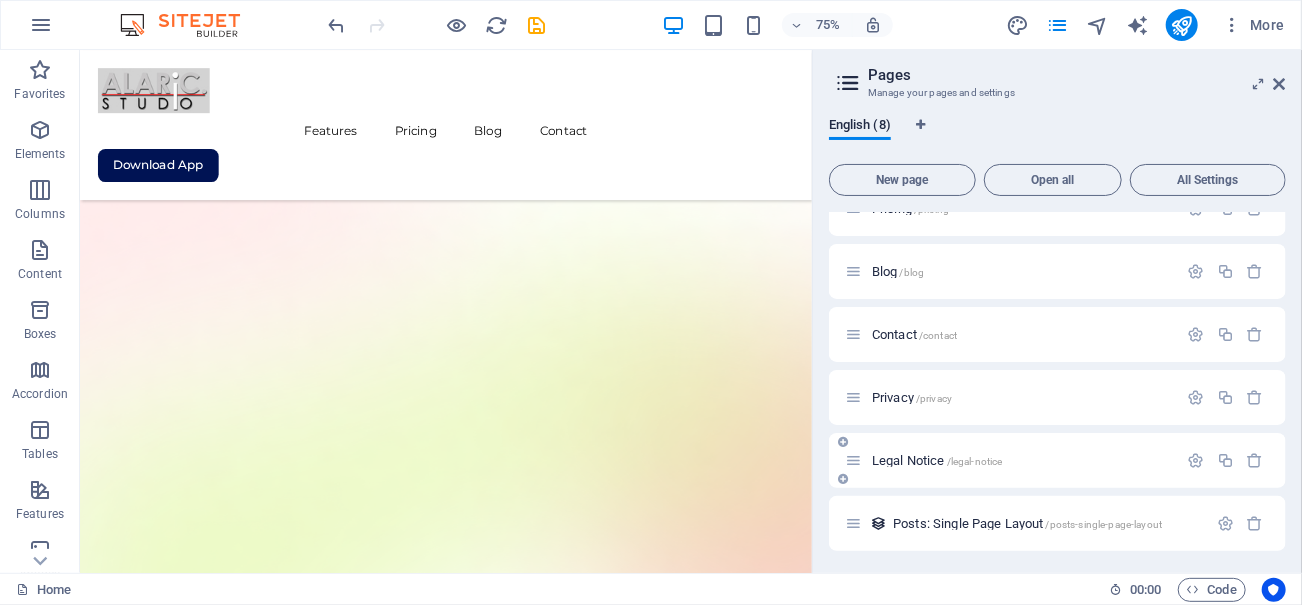 scroll, scrollTop: 107, scrollLeft: 0, axis: vertical 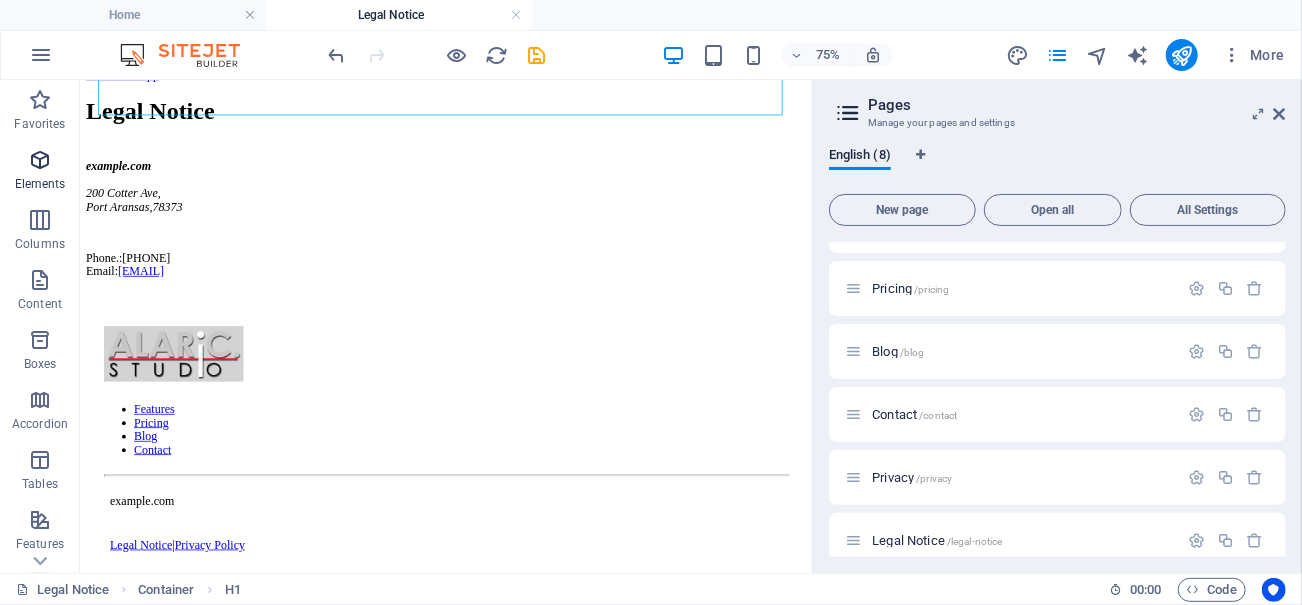 click at bounding box center (40, 160) 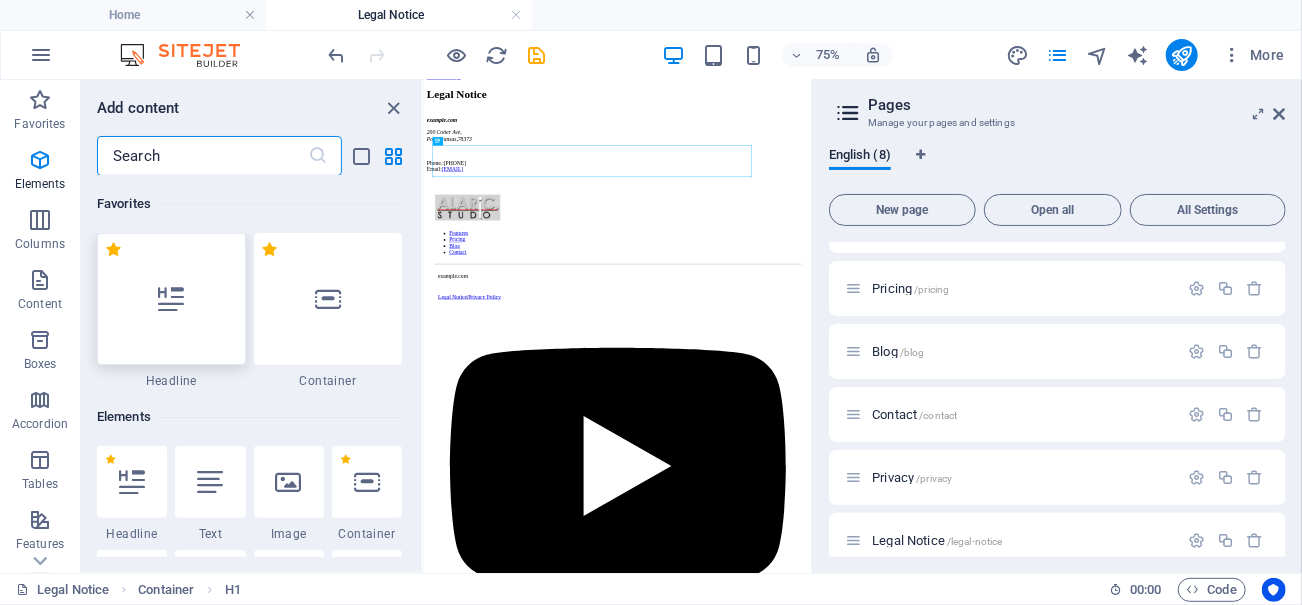 scroll, scrollTop: 0, scrollLeft: 0, axis: both 